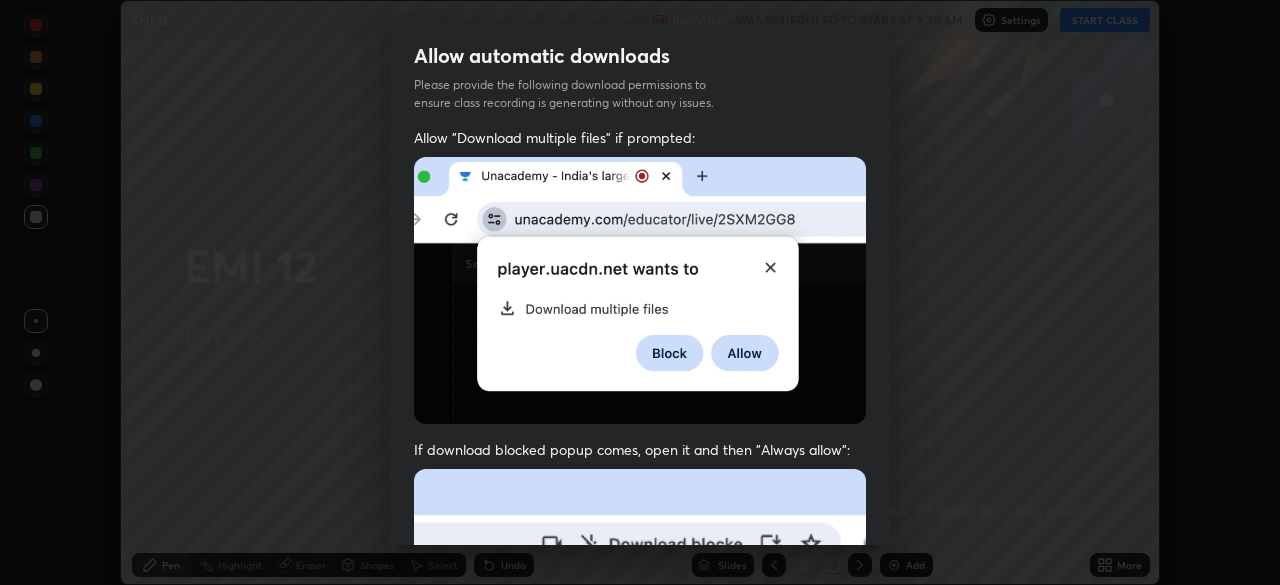 scroll, scrollTop: 0, scrollLeft: 0, axis: both 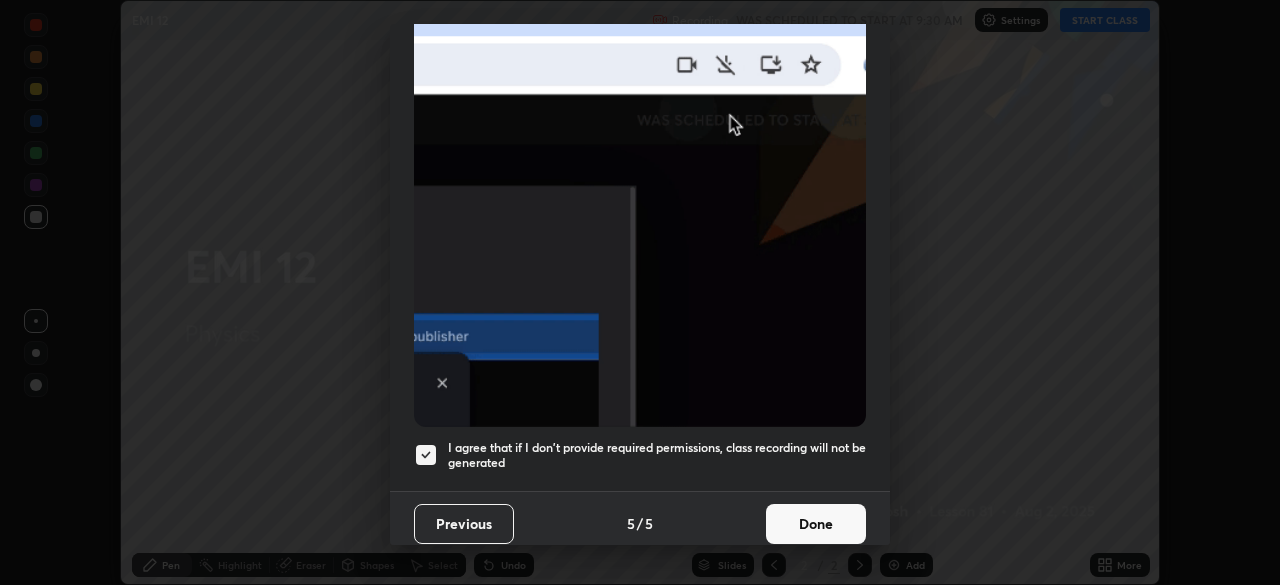 click on "Done" at bounding box center (816, 524) 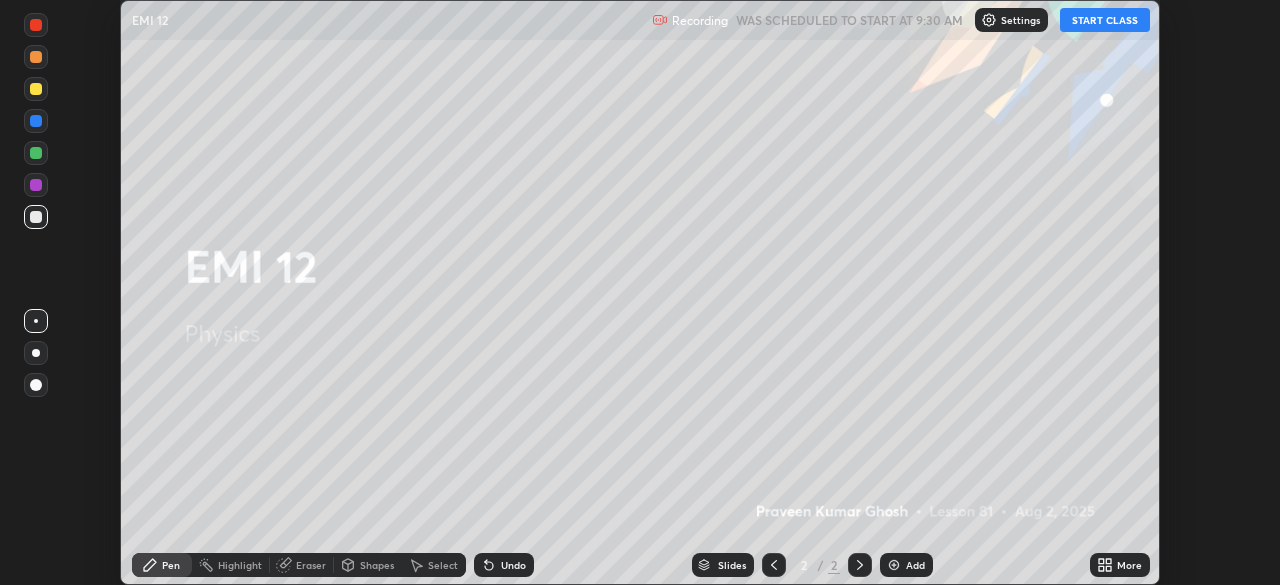 click on "START CLASS" at bounding box center (1105, 20) 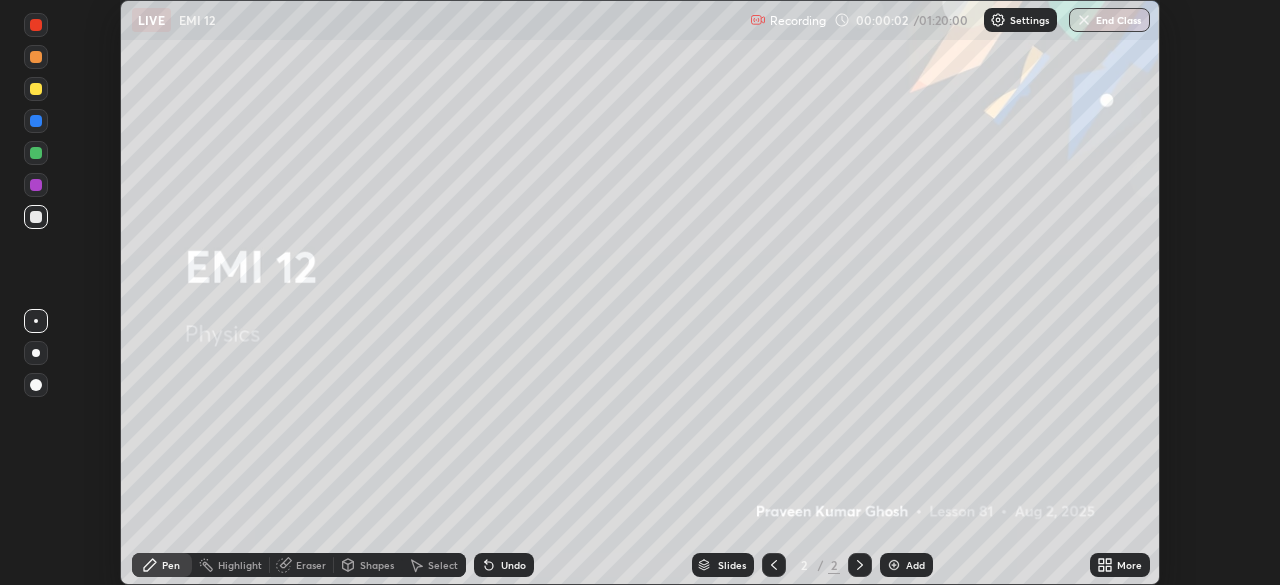click on "Add" at bounding box center [915, 565] 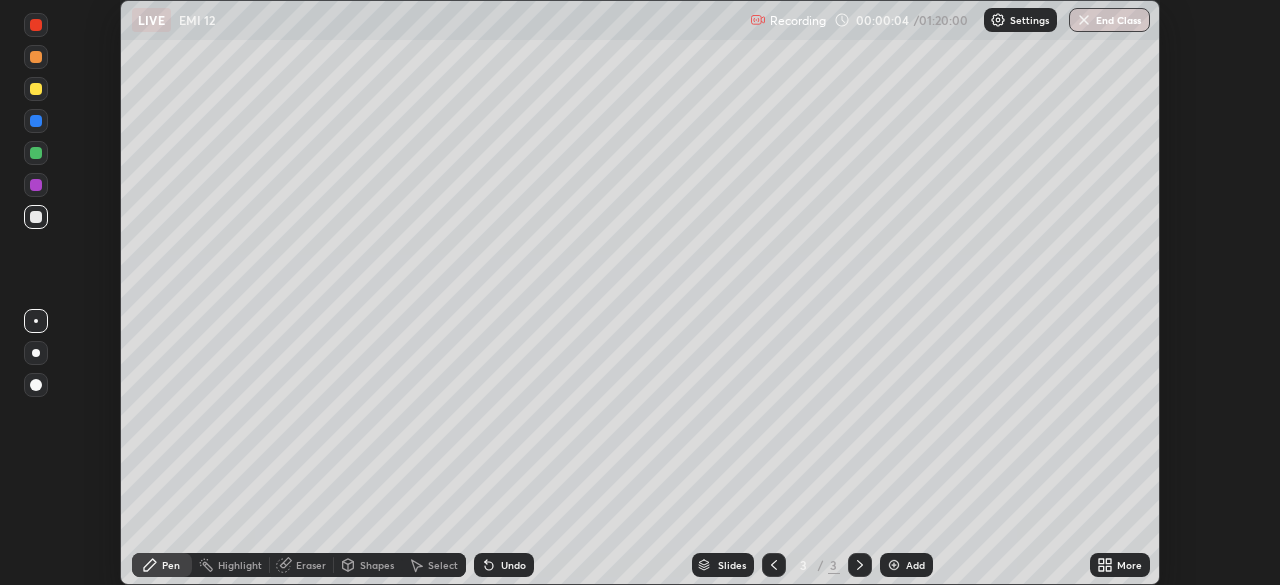 click 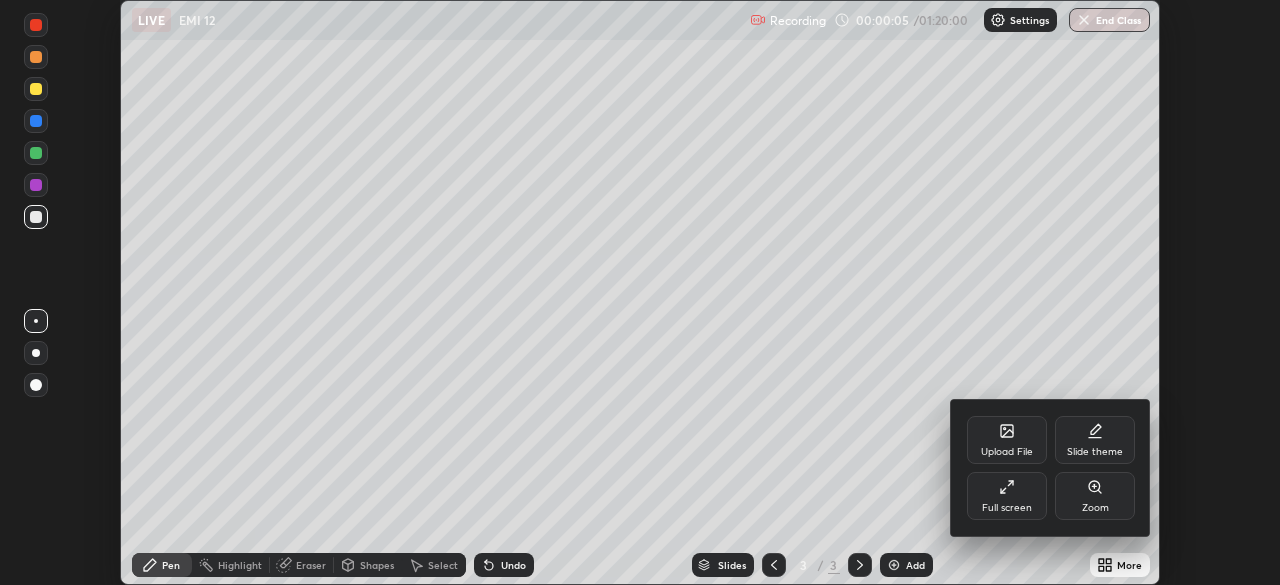click 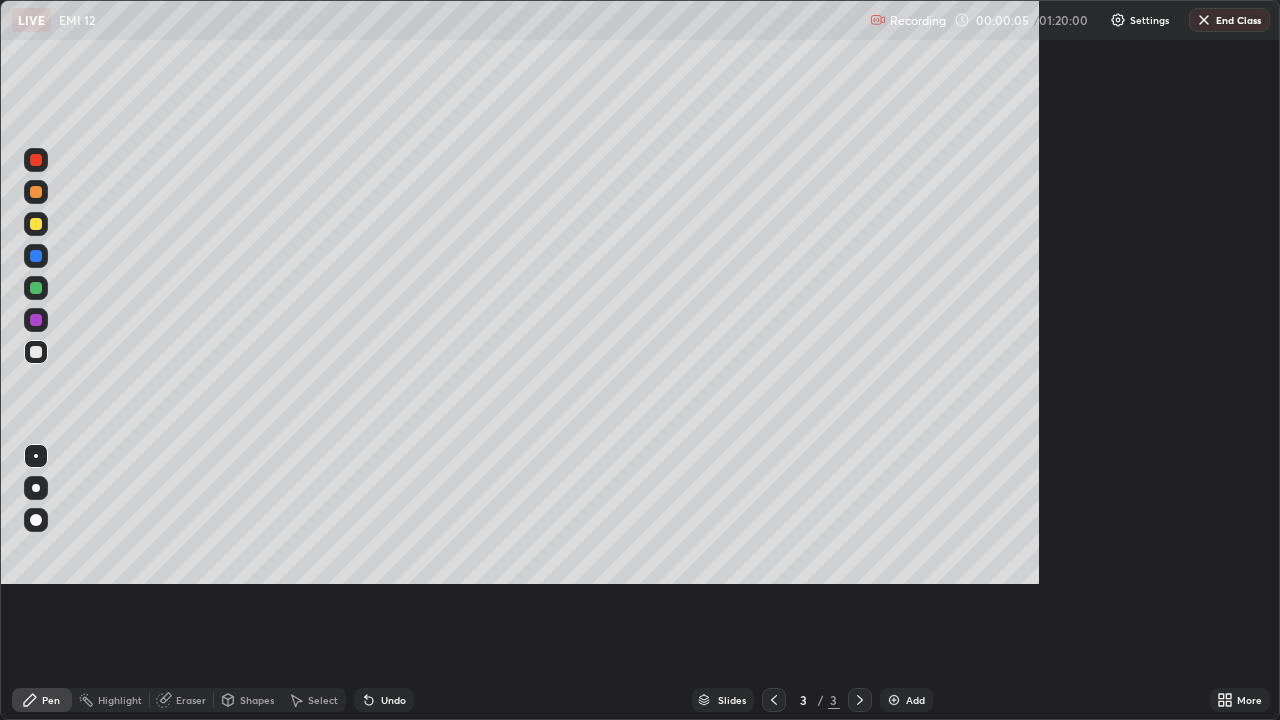 scroll, scrollTop: 99280, scrollLeft: 98720, axis: both 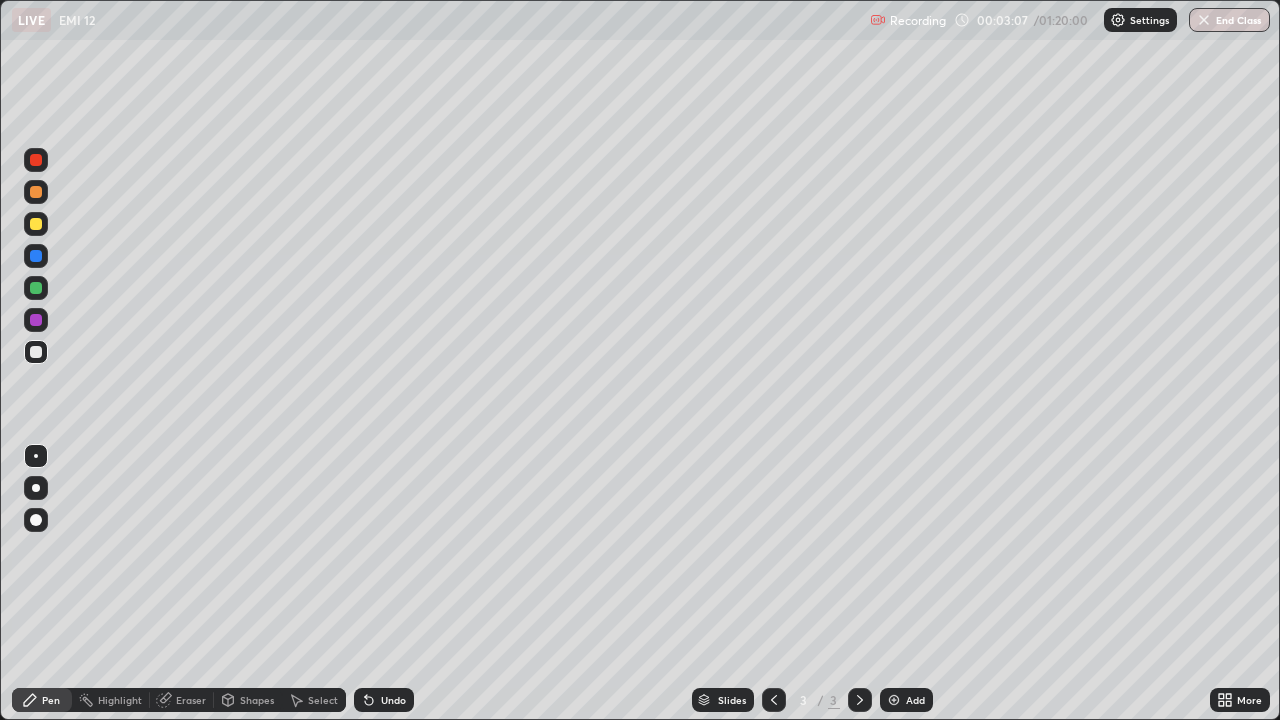 click on "Undo" at bounding box center [384, 700] 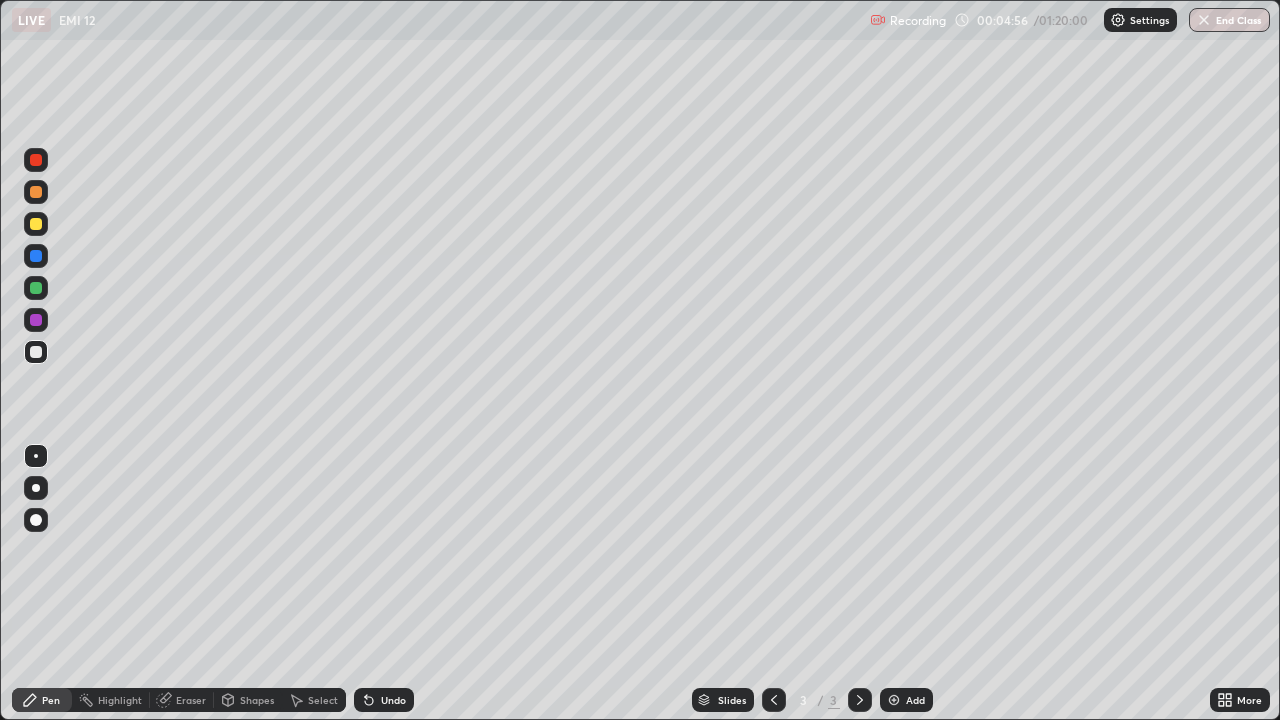 click at bounding box center [36, 224] 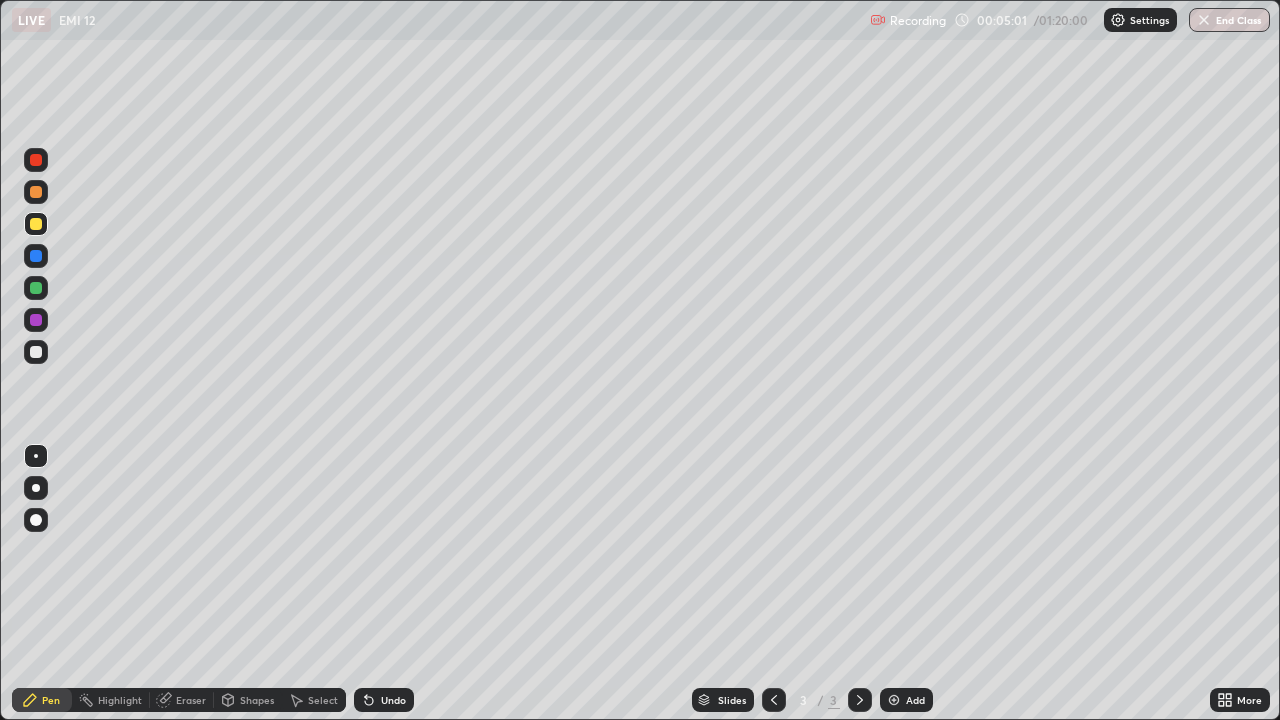 click on "Undo" at bounding box center [393, 700] 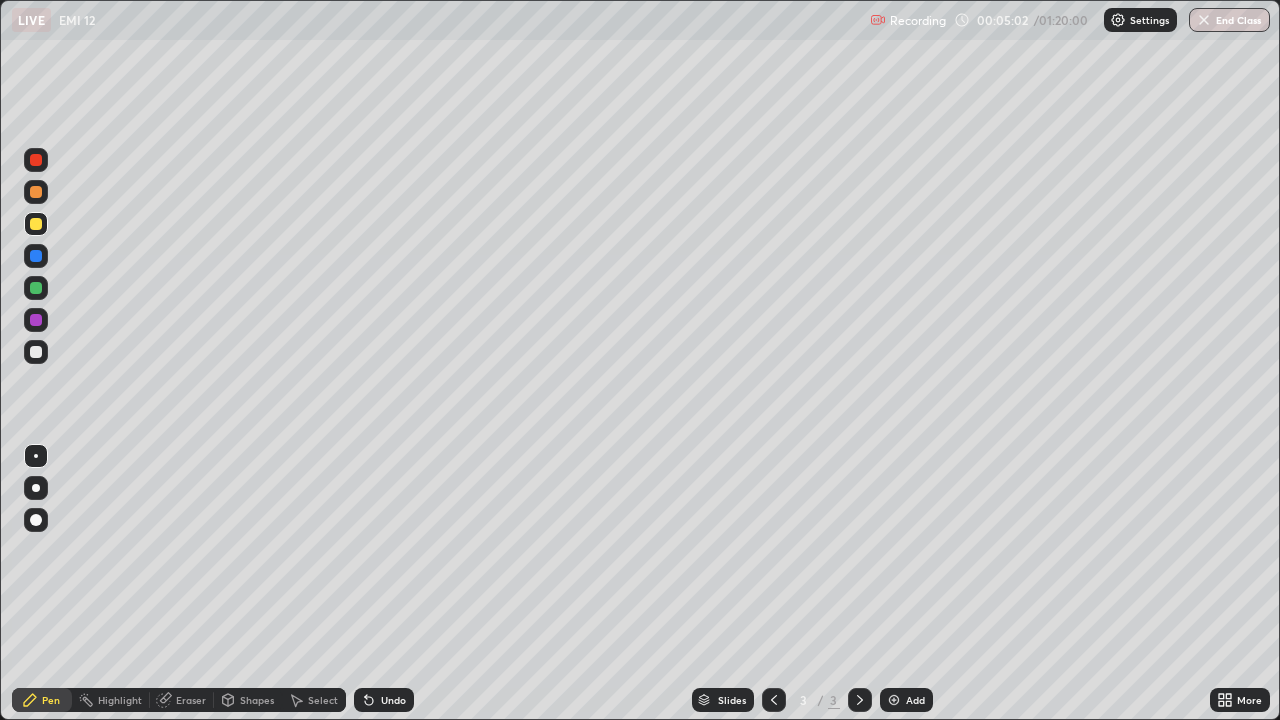 click on "Undo" at bounding box center (393, 700) 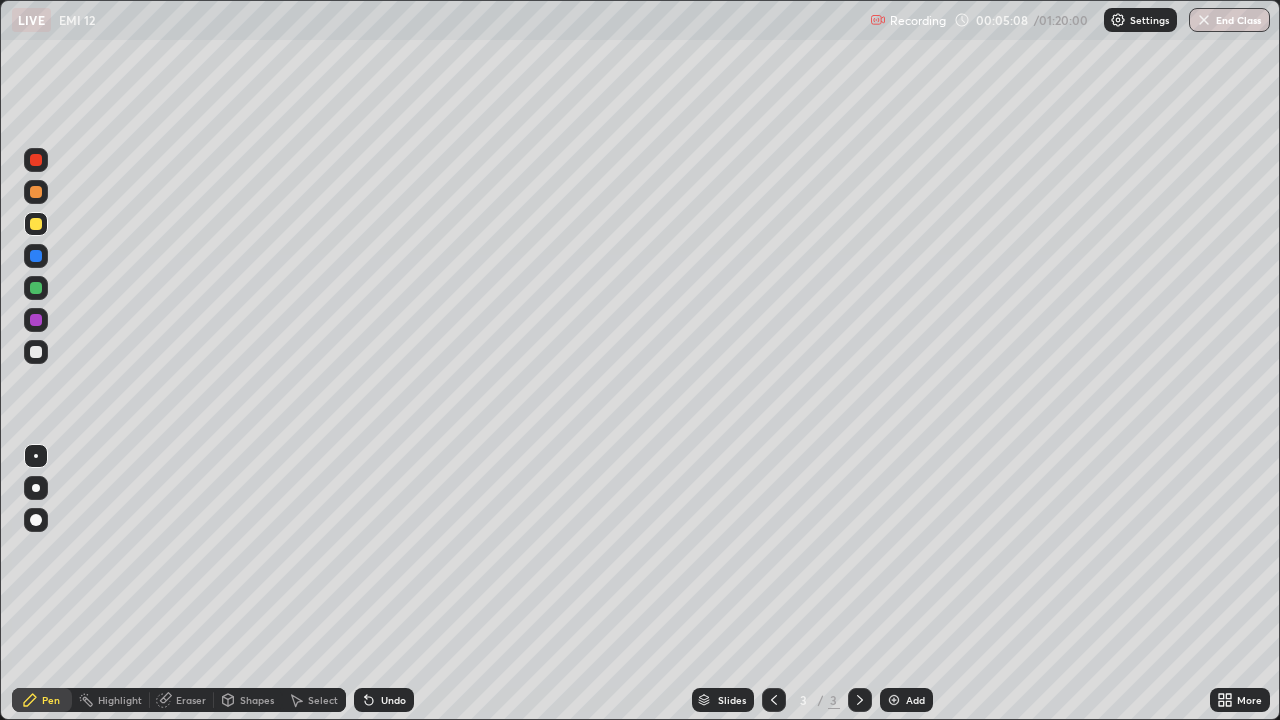 click at bounding box center [36, 352] 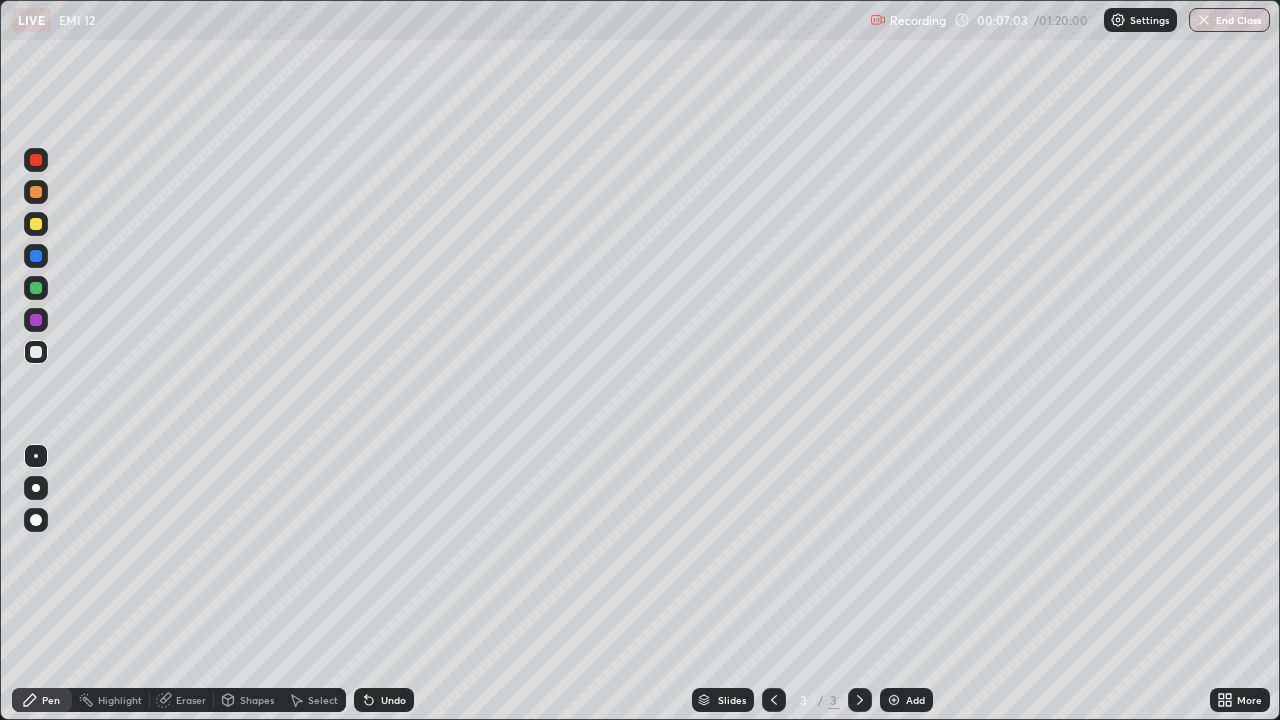 click at bounding box center [36, 224] 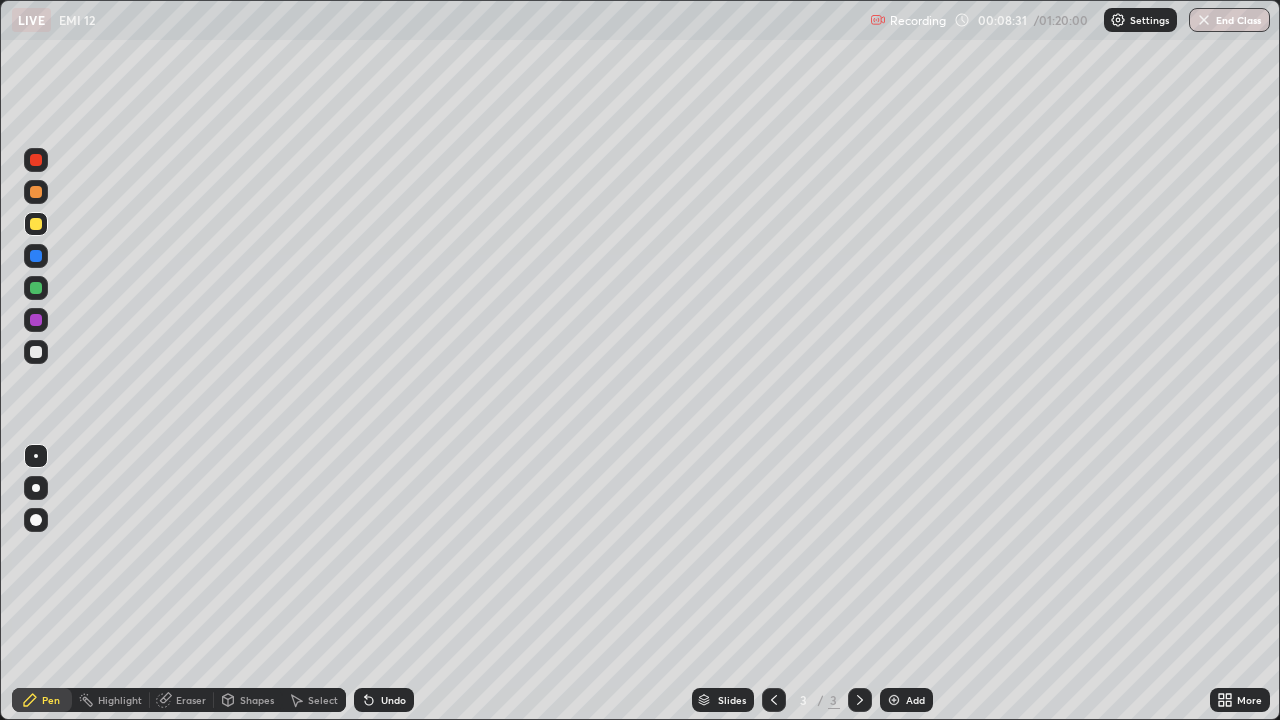 click at bounding box center [36, 352] 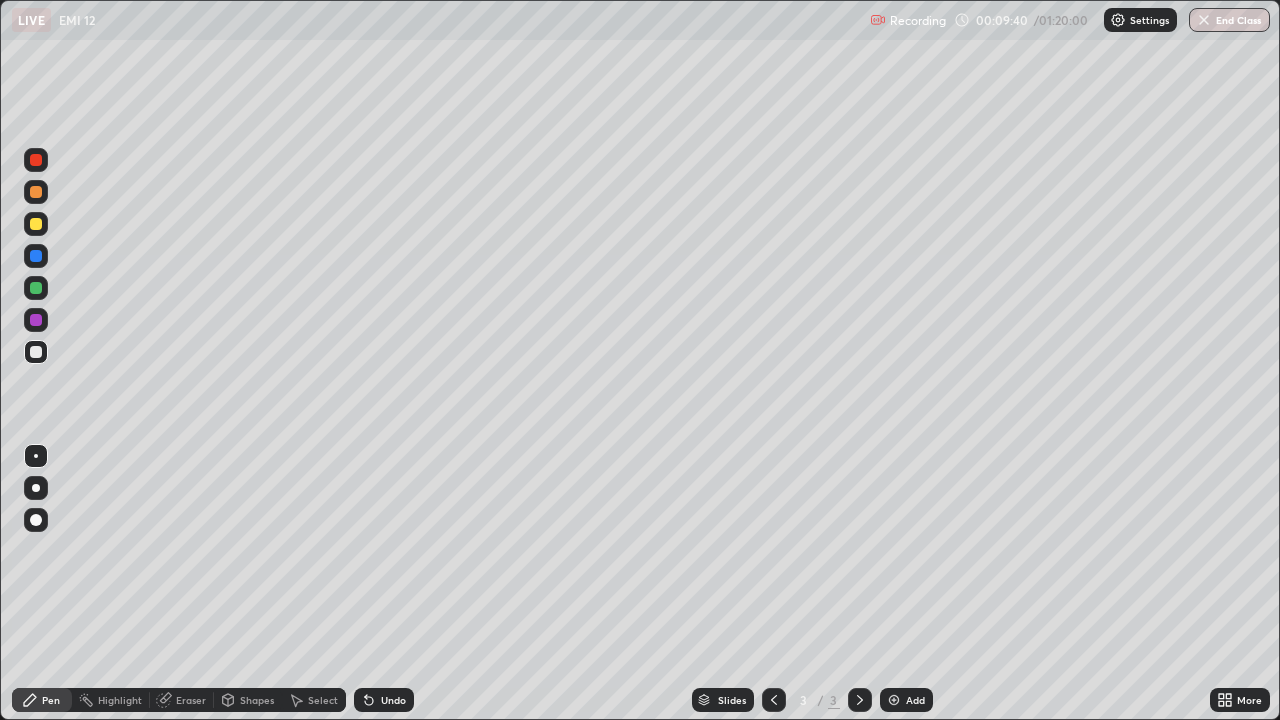 click at bounding box center (36, 224) 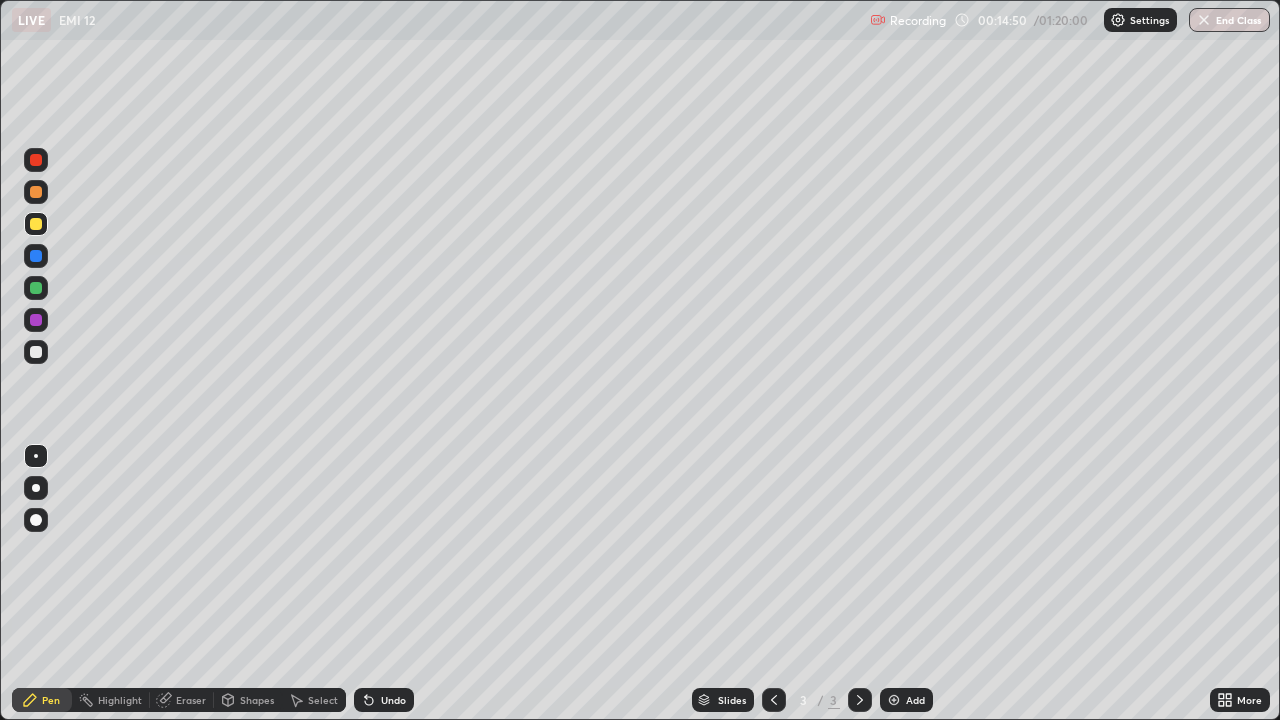 click on "Add" at bounding box center [915, 700] 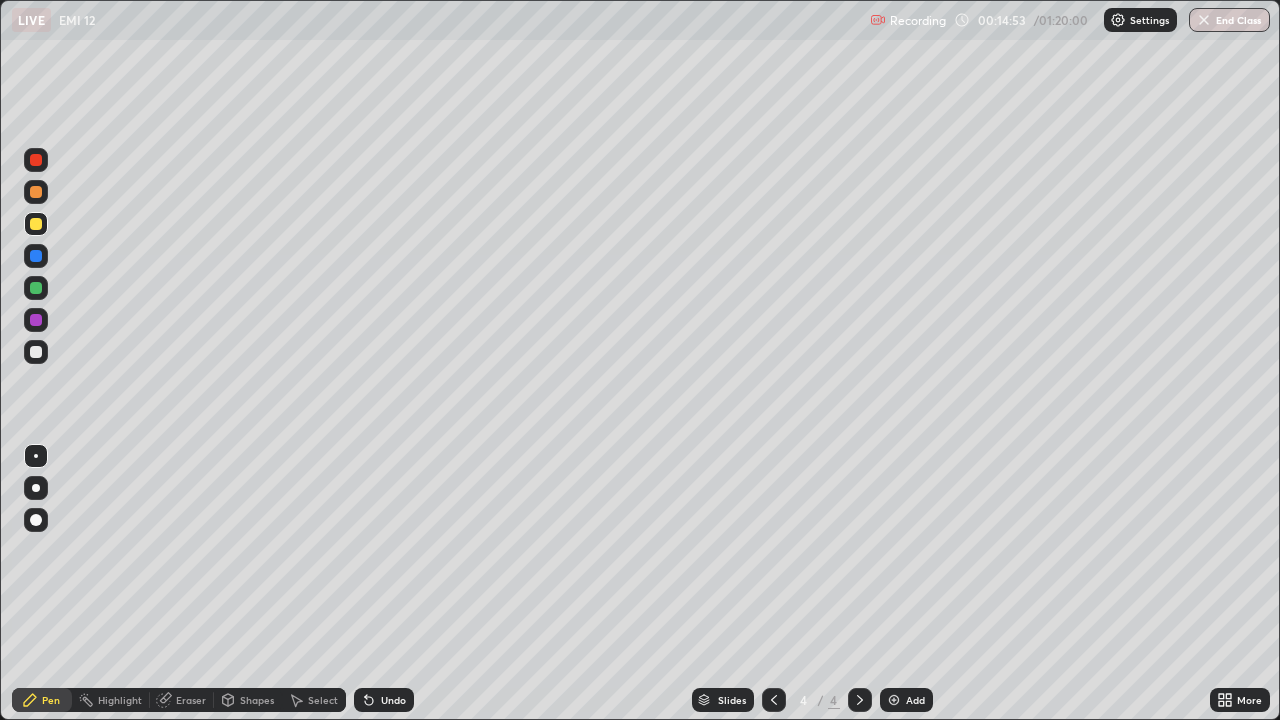 click at bounding box center (36, 352) 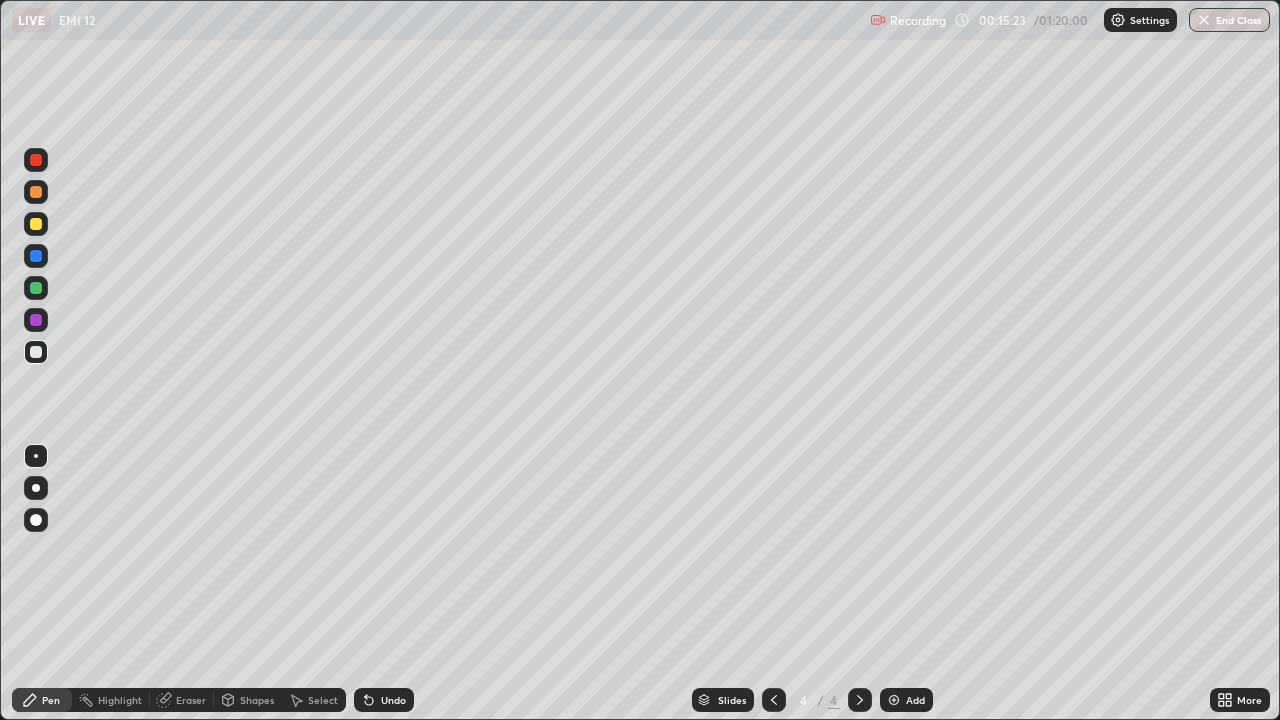 click at bounding box center (36, 288) 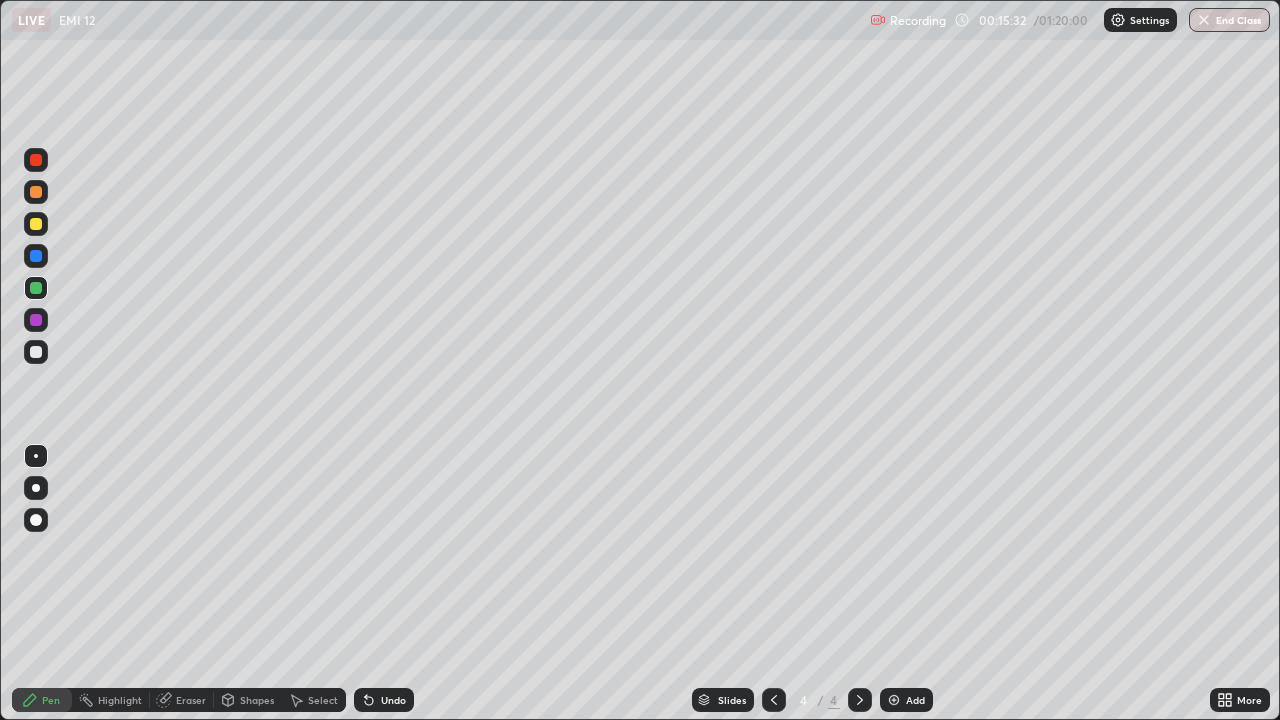 click at bounding box center [36, 224] 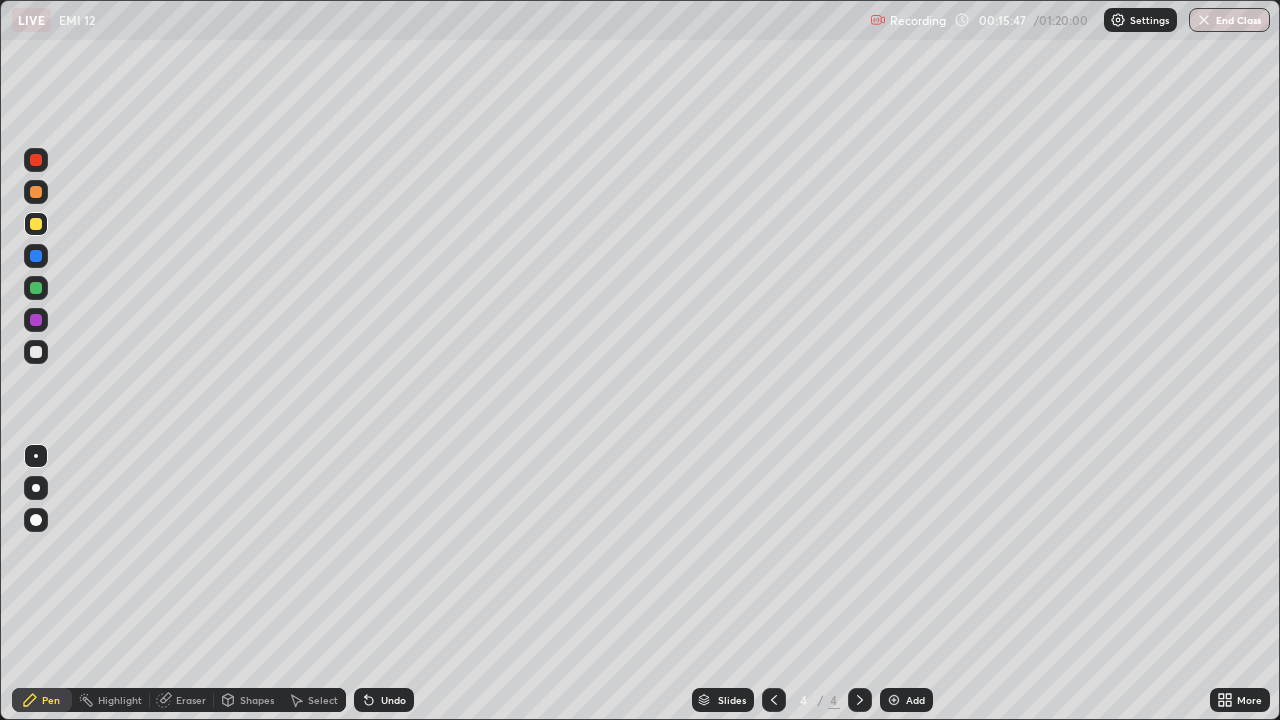 click at bounding box center (36, 352) 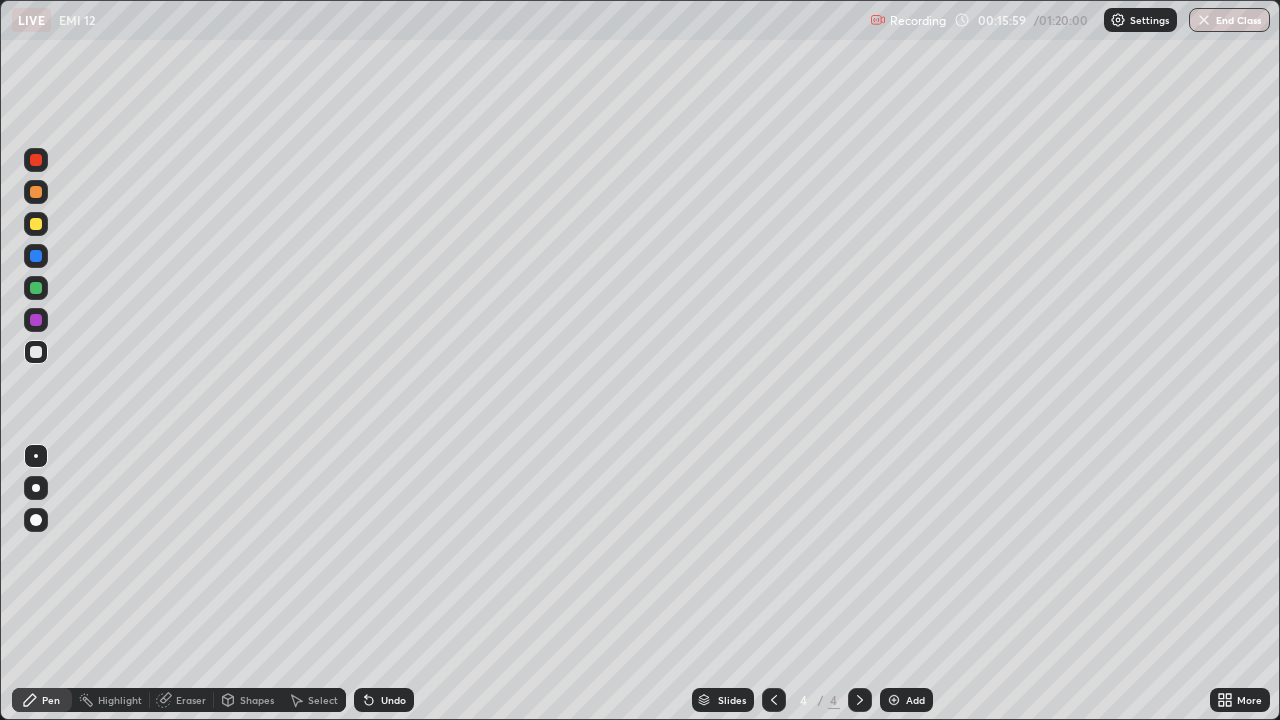click on "Eraser" at bounding box center [191, 700] 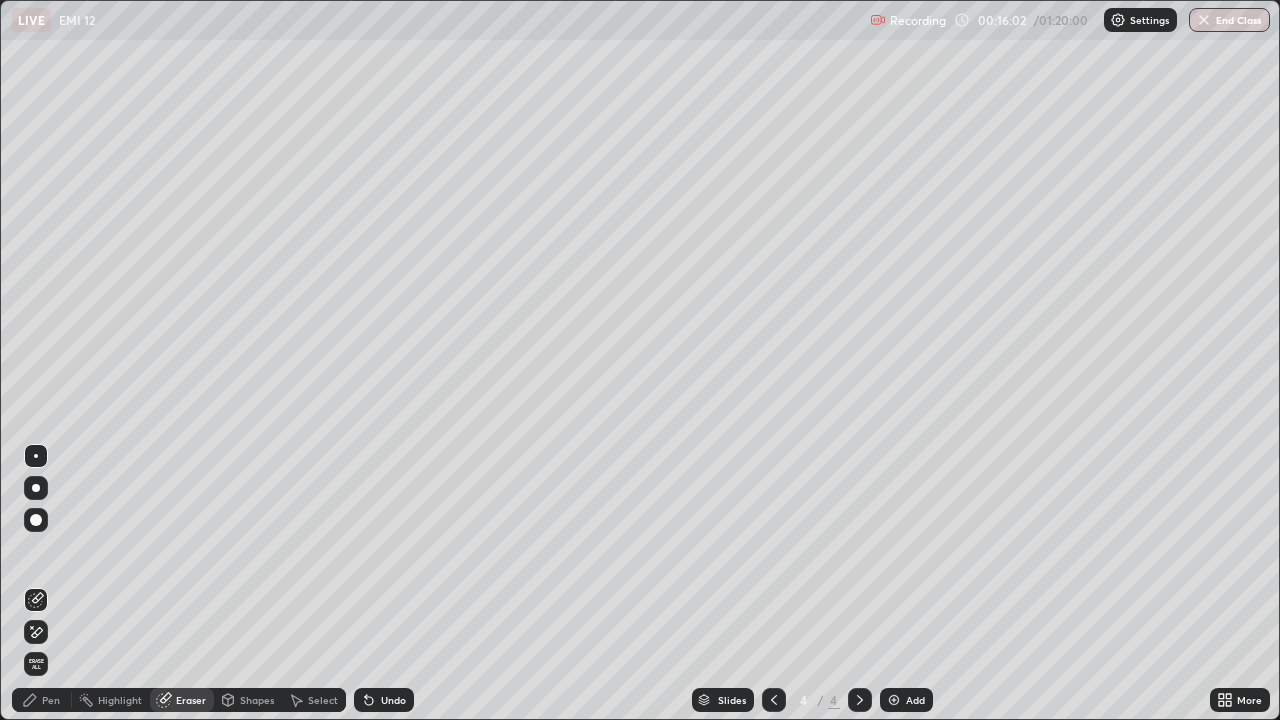 click on "Pen" at bounding box center (51, 700) 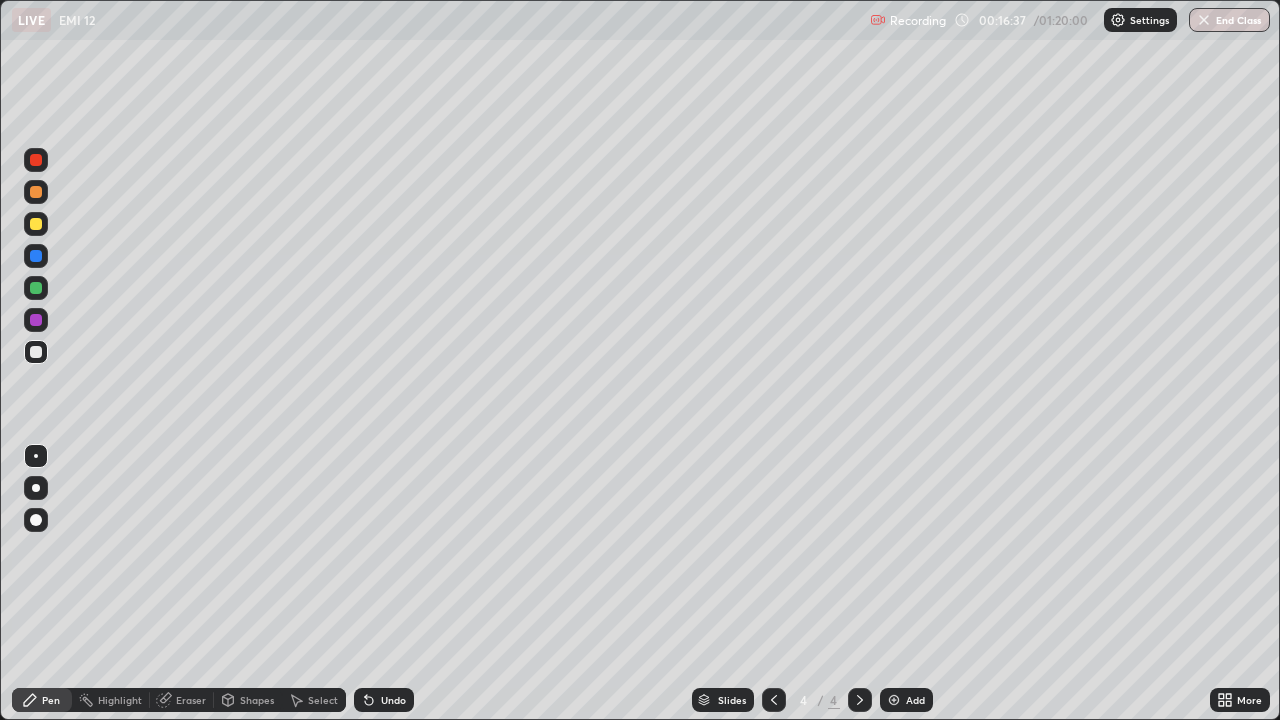 click at bounding box center [36, 288] 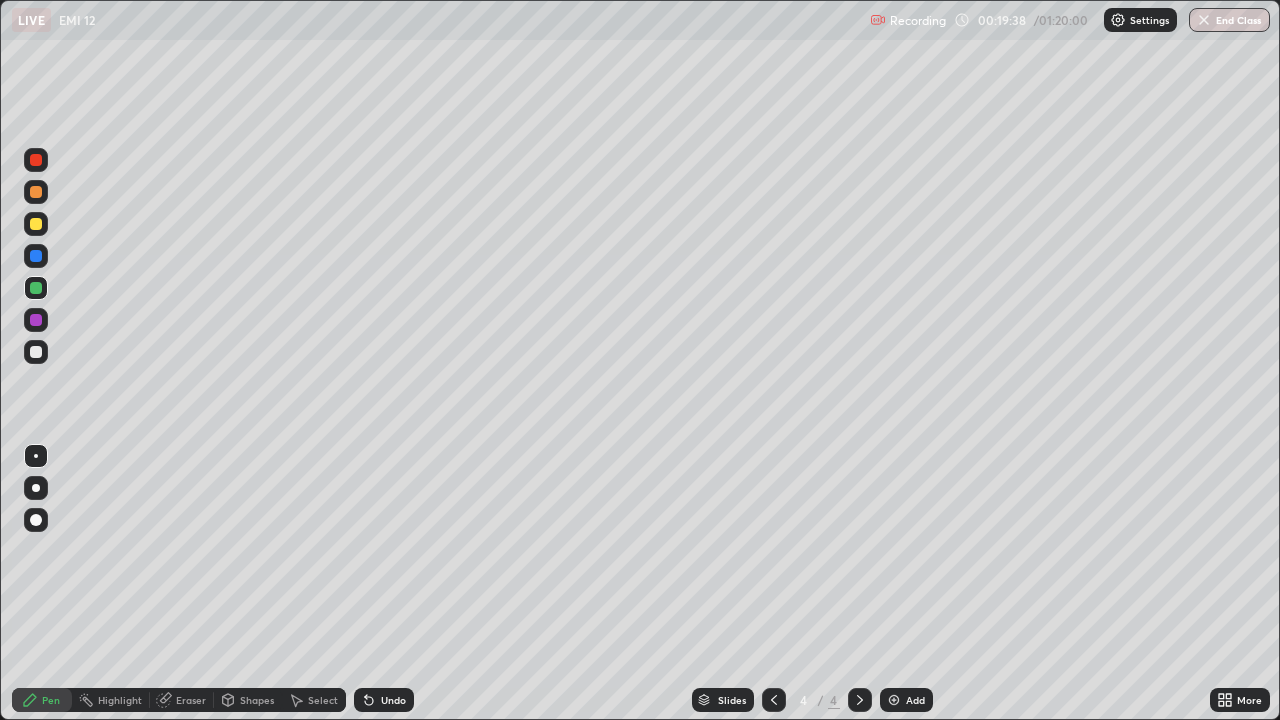 click on "Add" at bounding box center (915, 700) 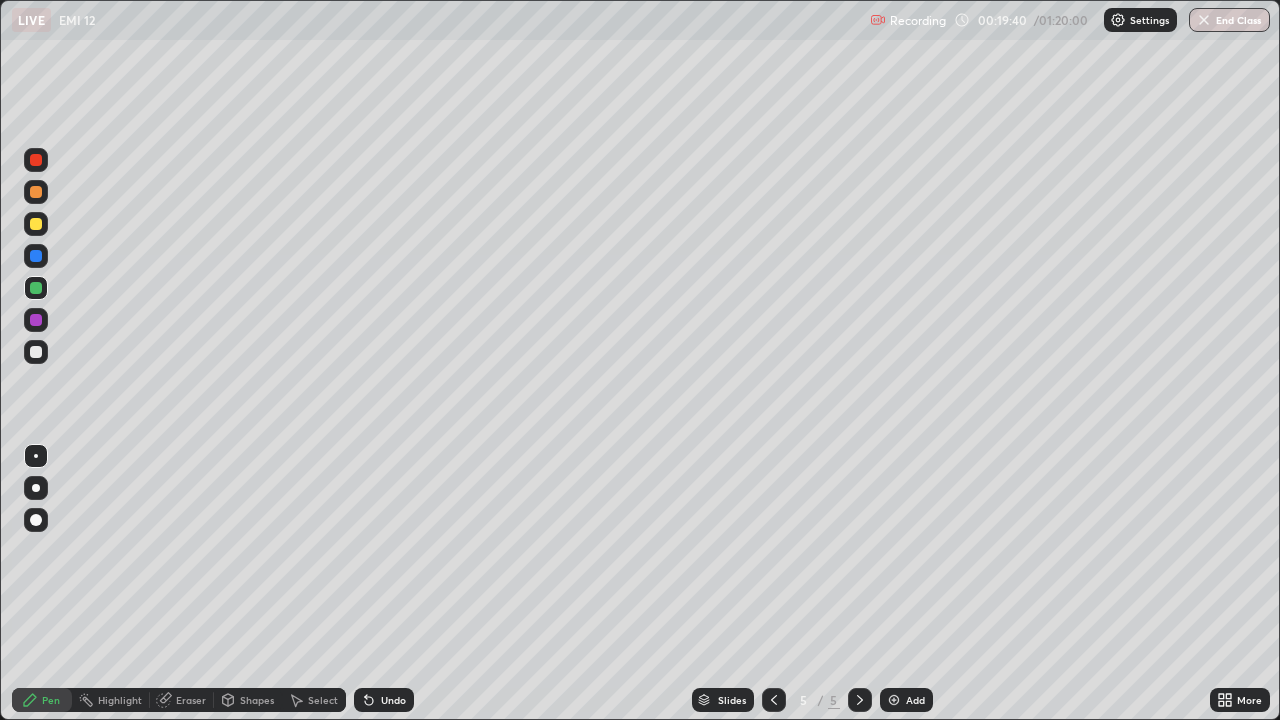 click at bounding box center (36, 352) 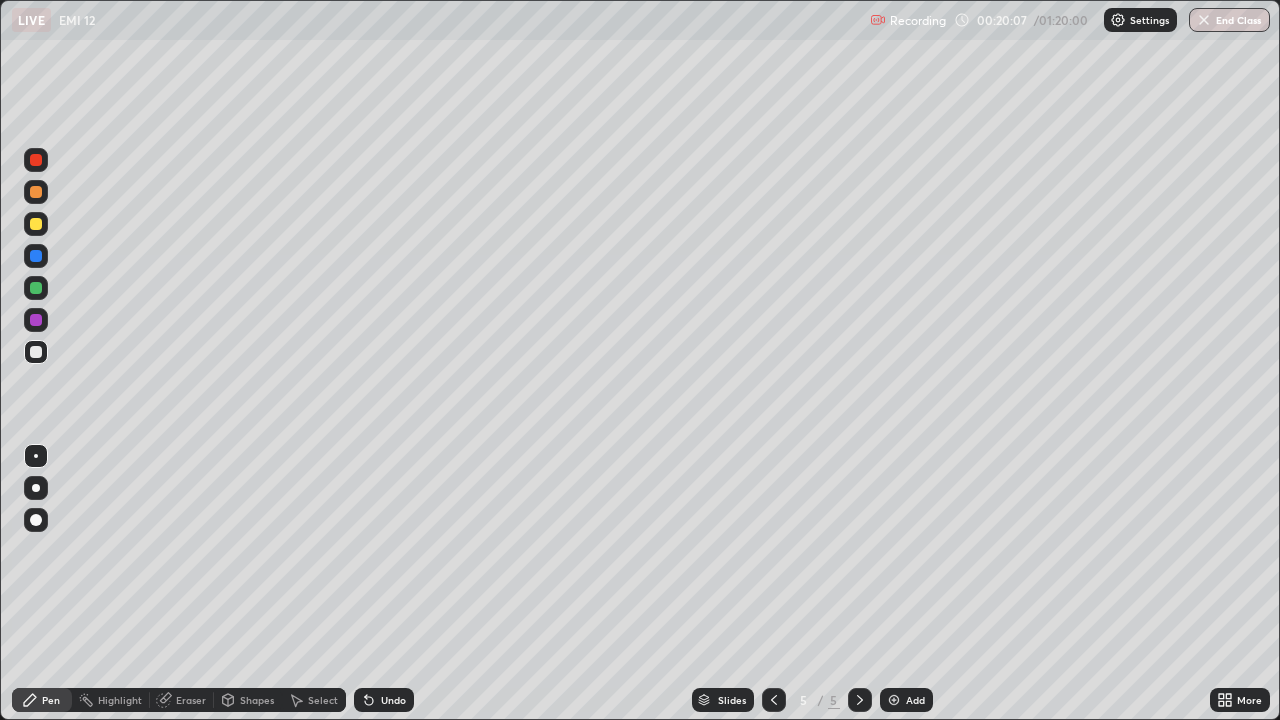 click at bounding box center [36, 224] 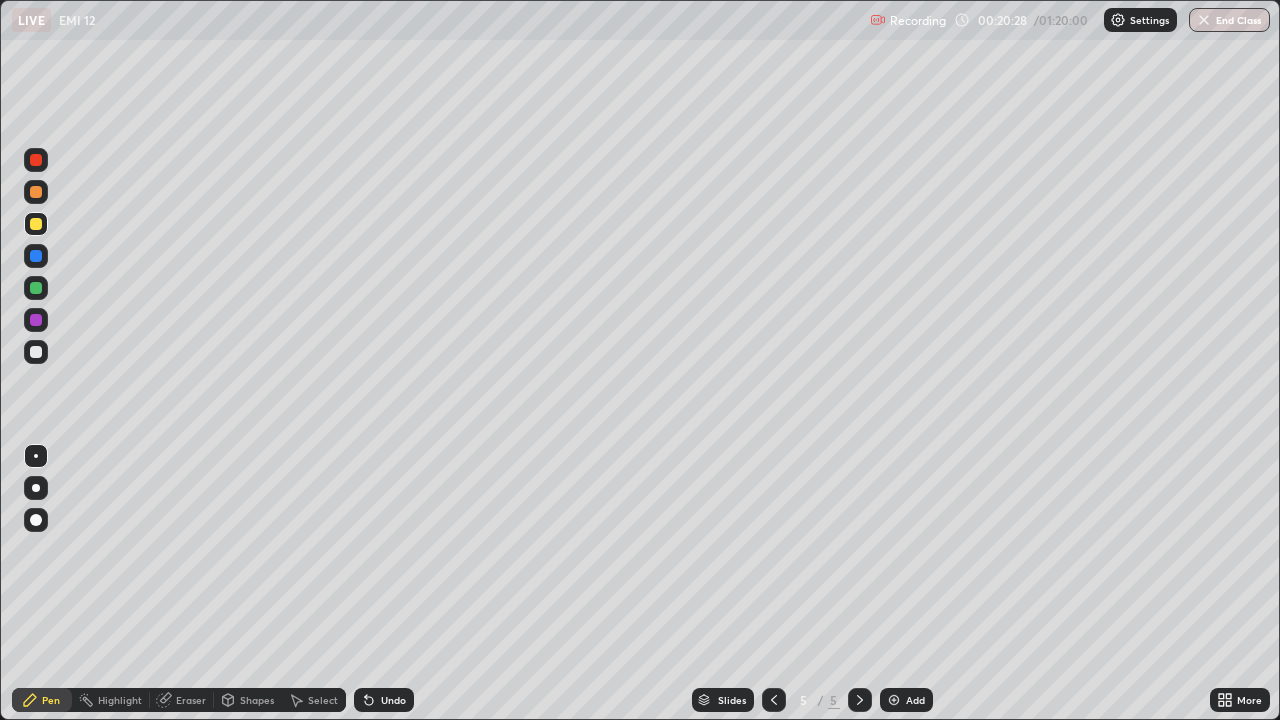 click at bounding box center (36, 288) 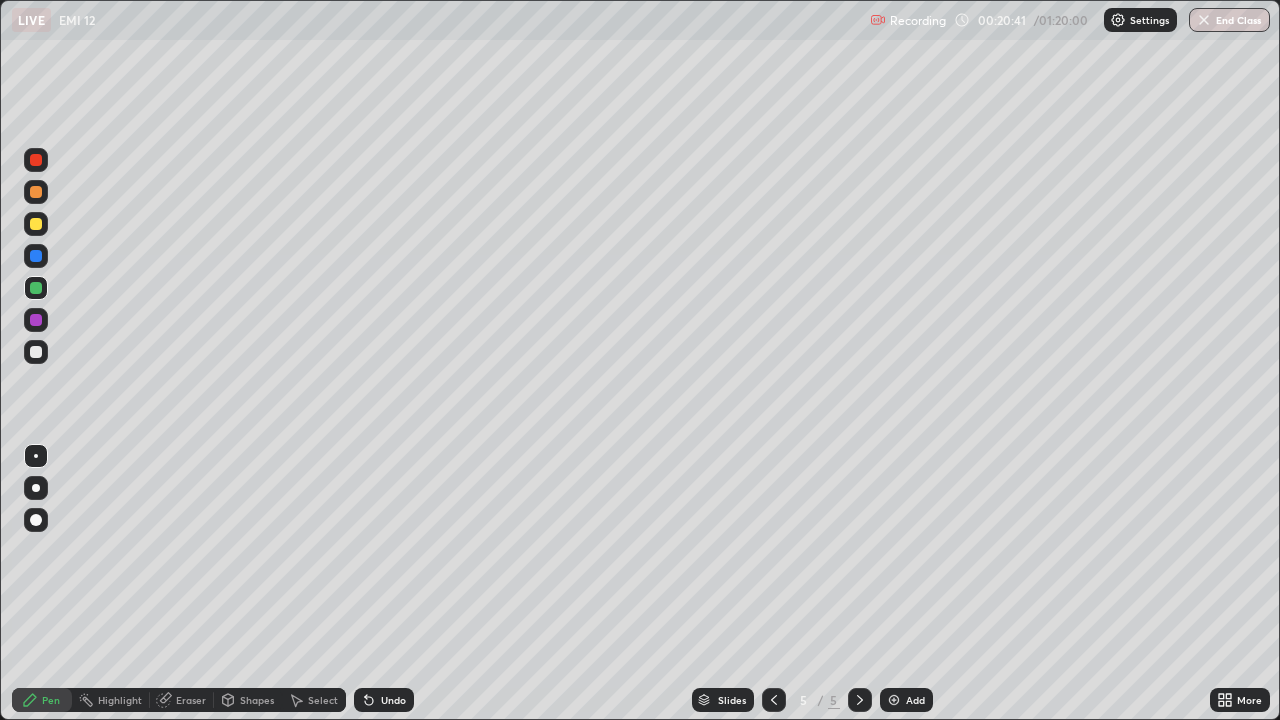 click at bounding box center (36, 192) 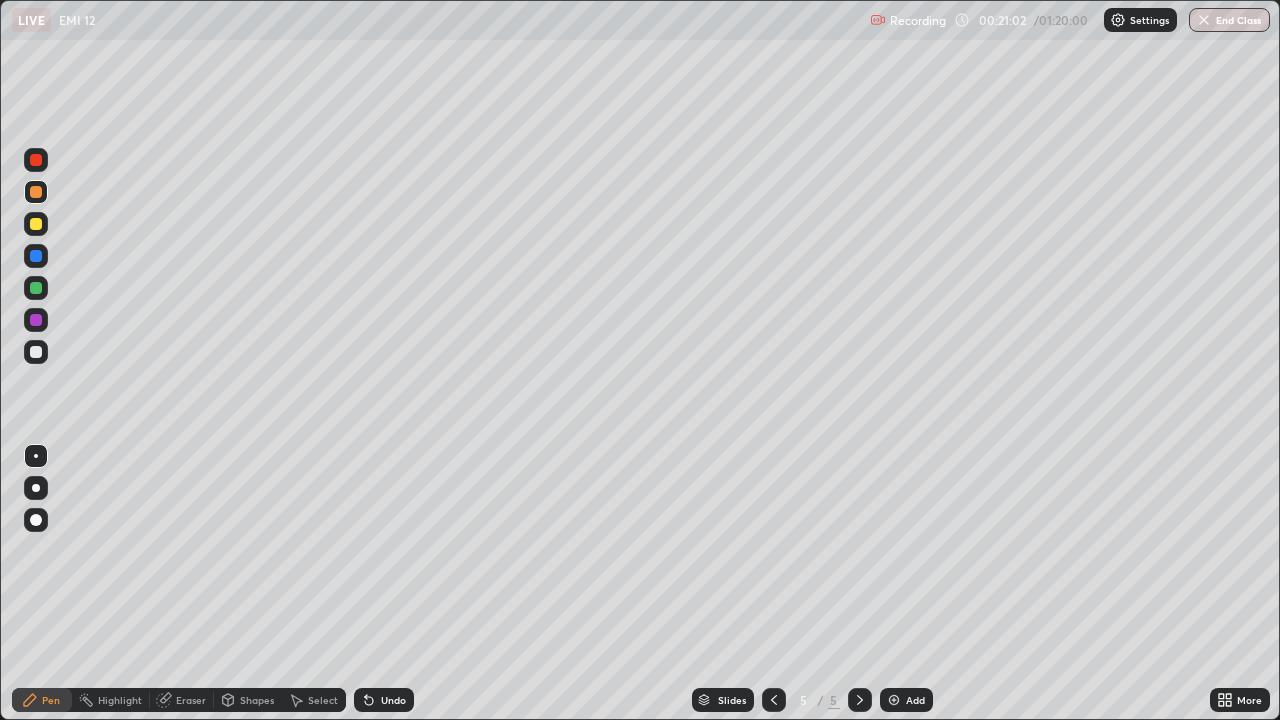 click on "Eraser" at bounding box center [191, 700] 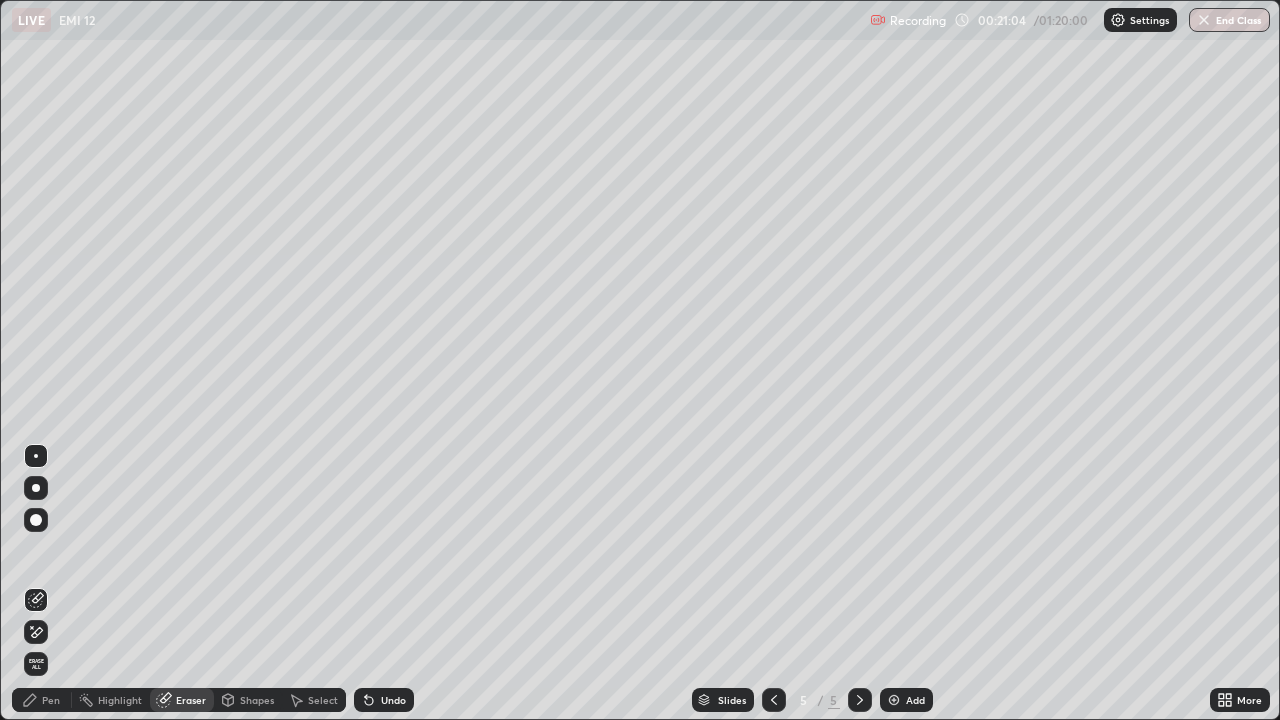 click on "Pen" at bounding box center (51, 700) 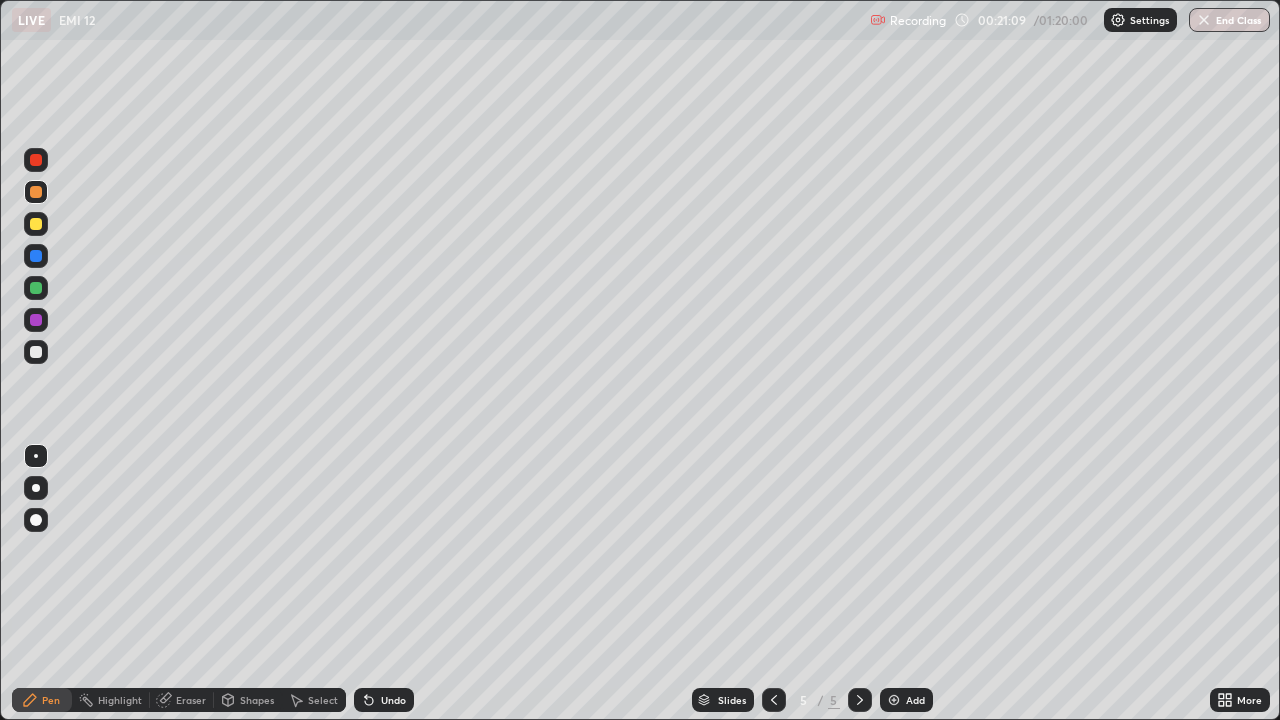 click on "Eraser" at bounding box center (191, 700) 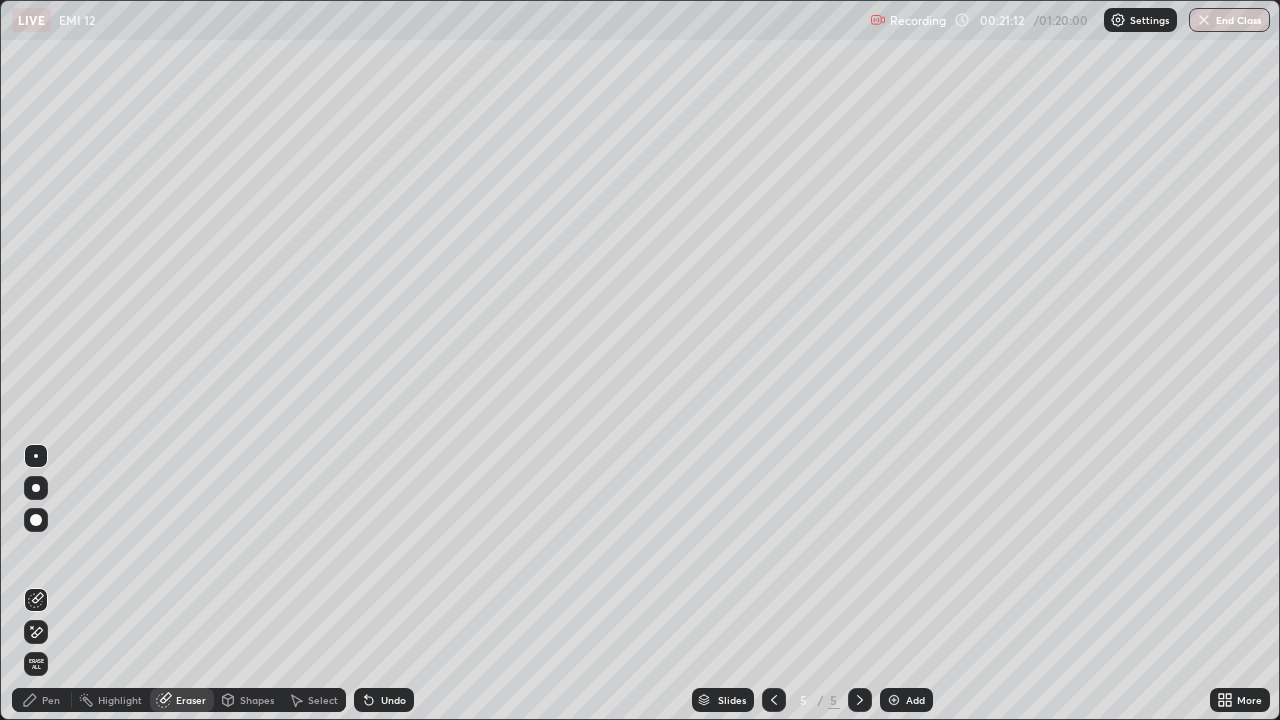 click on "Pen" at bounding box center (51, 700) 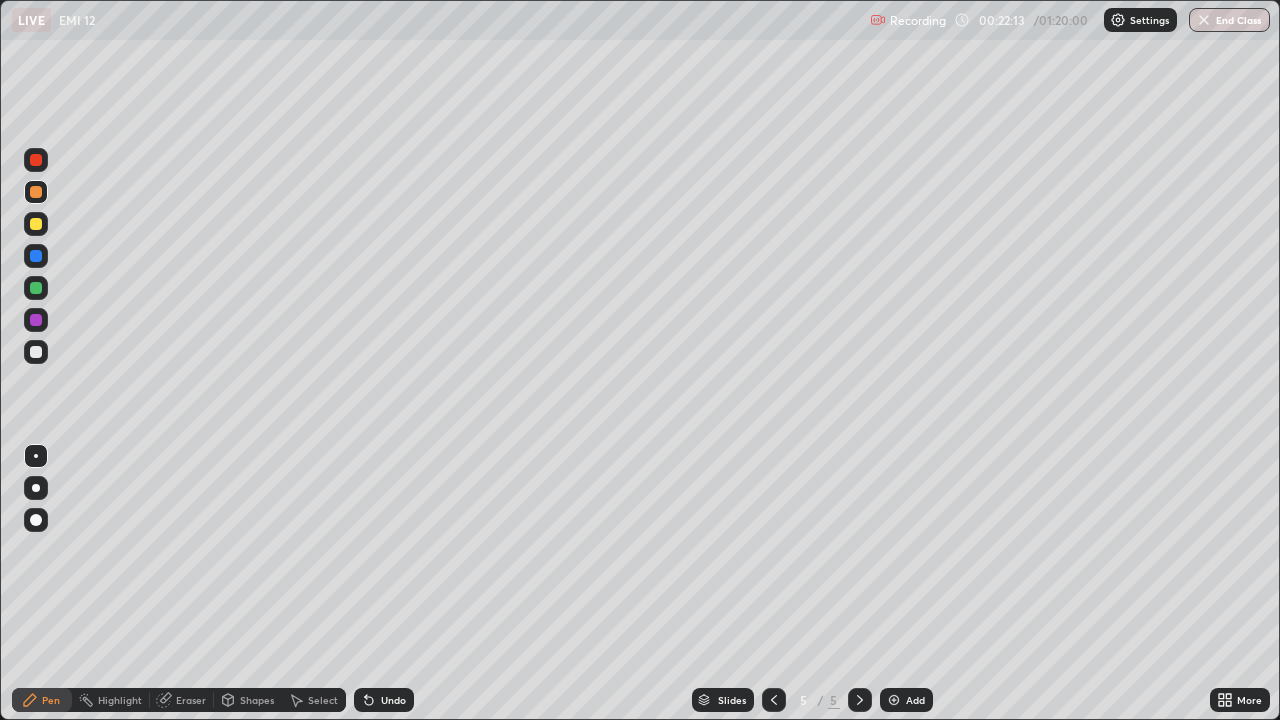 click at bounding box center (36, 352) 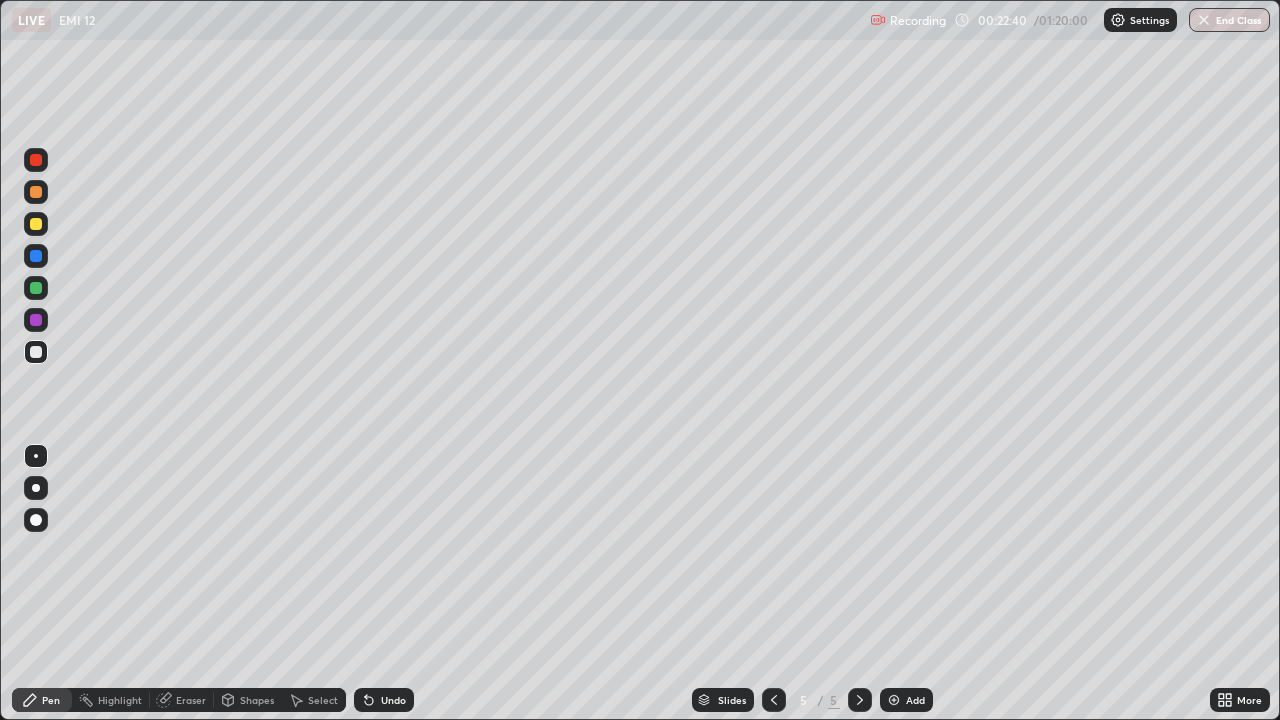 click on "Eraser" at bounding box center [191, 700] 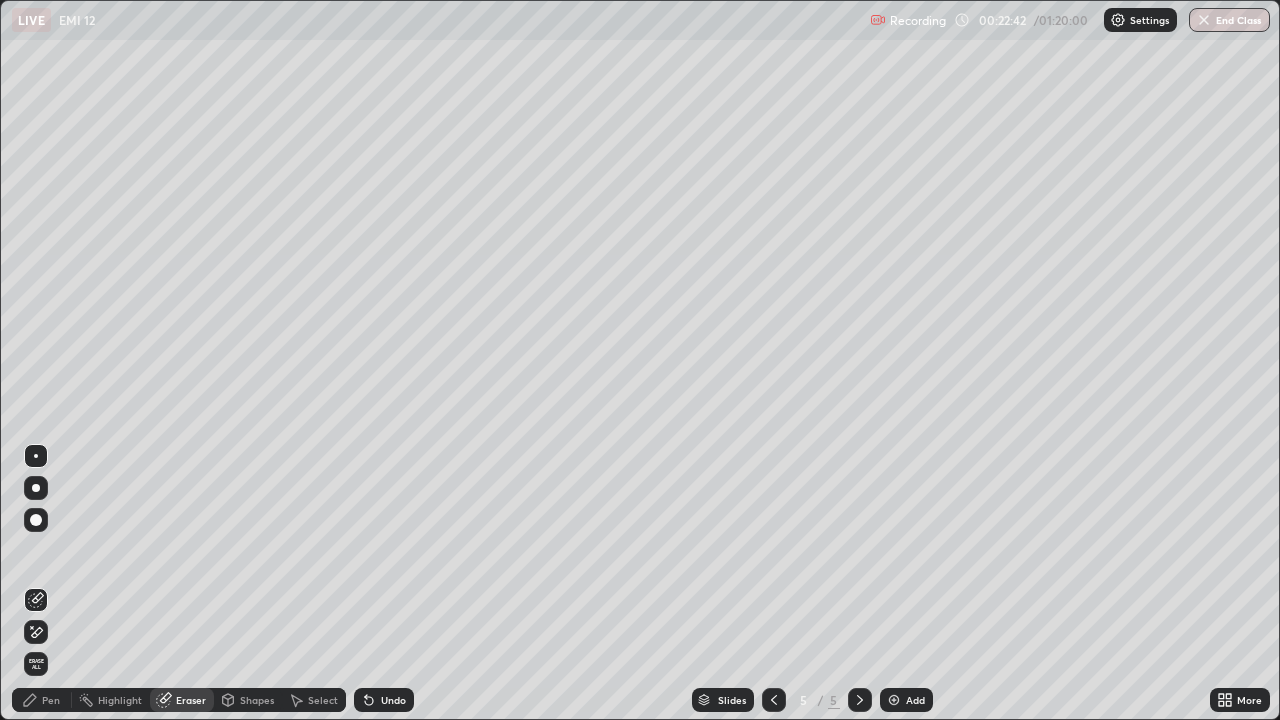 click on "Pen" at bounding box center (51, 700) 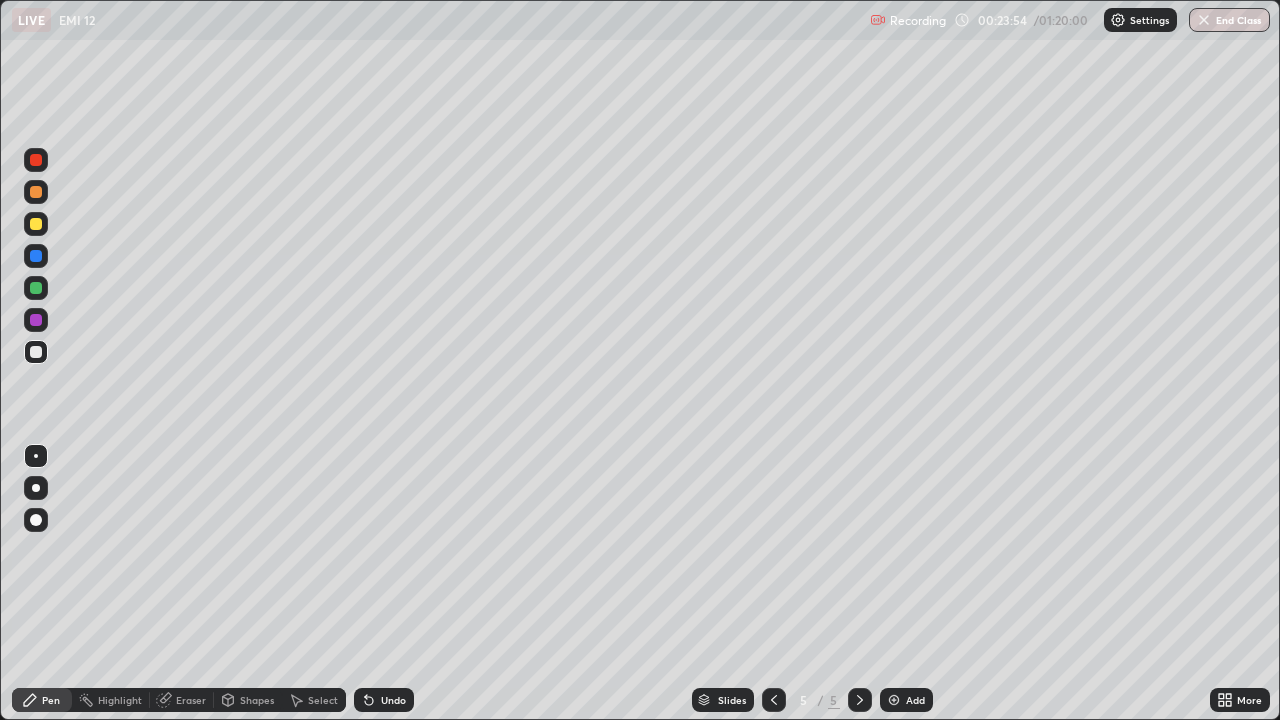 click on "Undo" at bounding box center (393, 700) 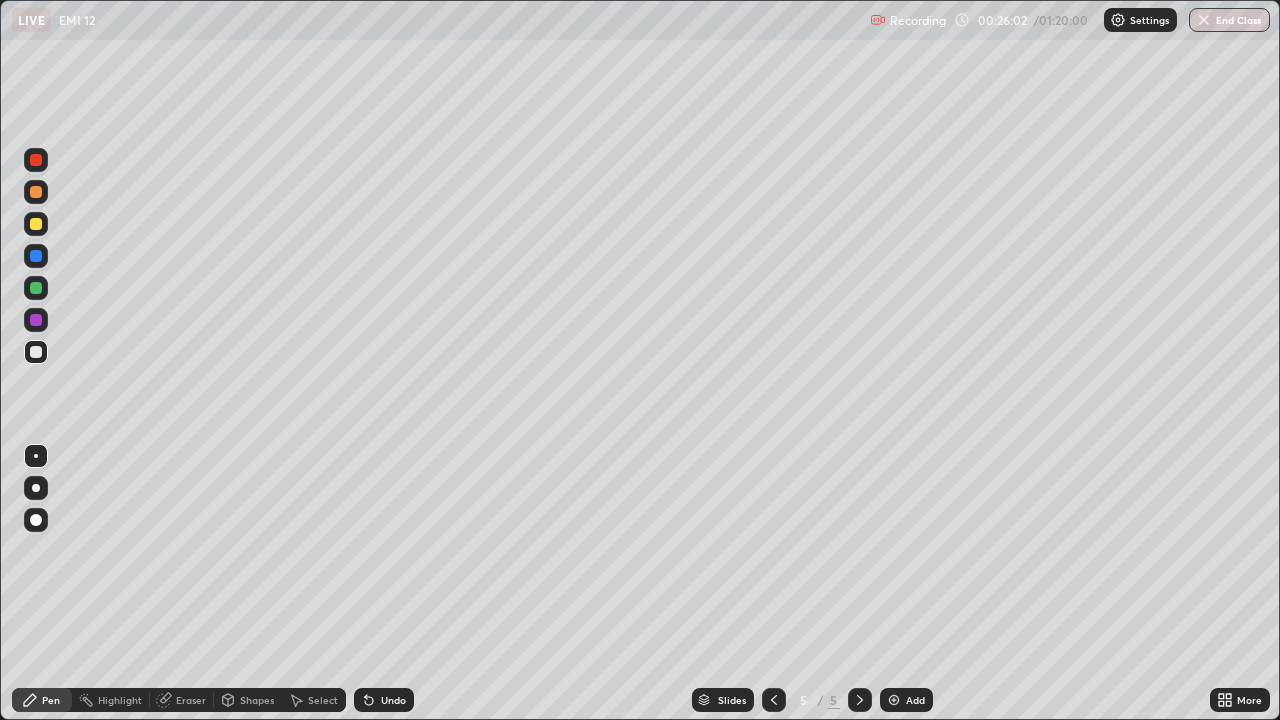 click on "Eraser" at bounding box center [182, 700] 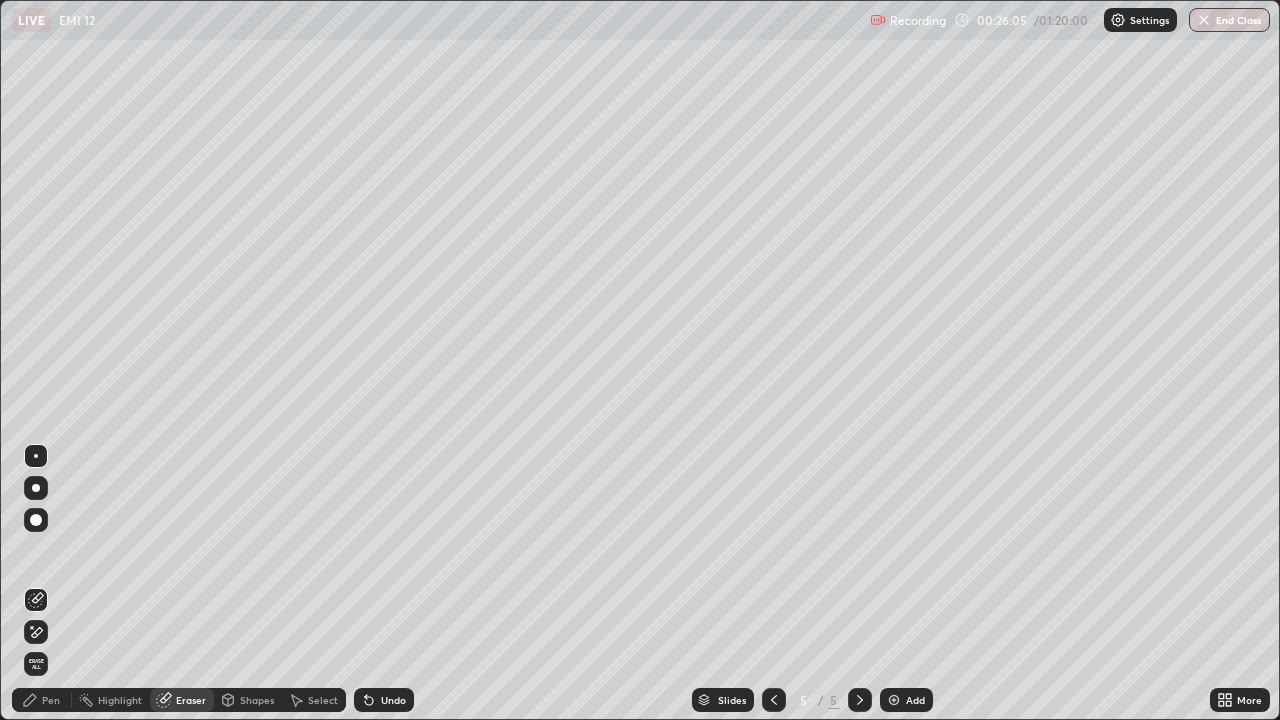 click on "Pen" at bounding box center [51, 700] 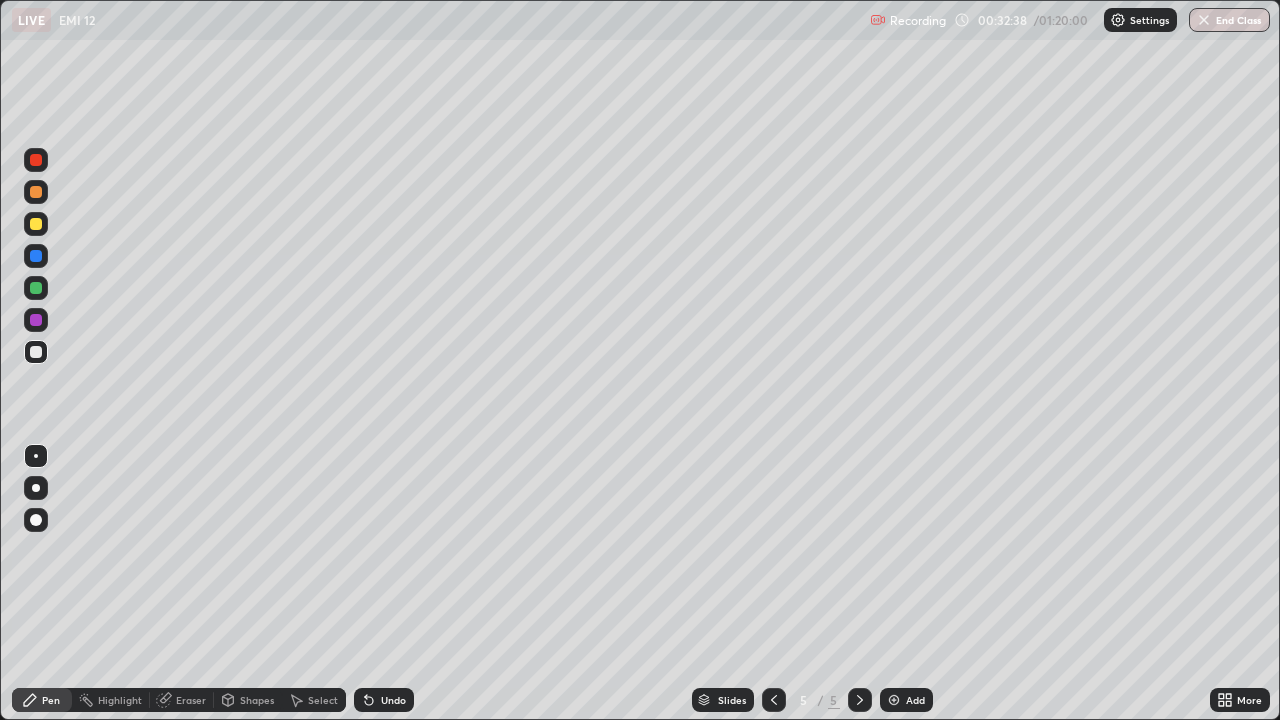 click on "Add" at bounding box center [915, 700] 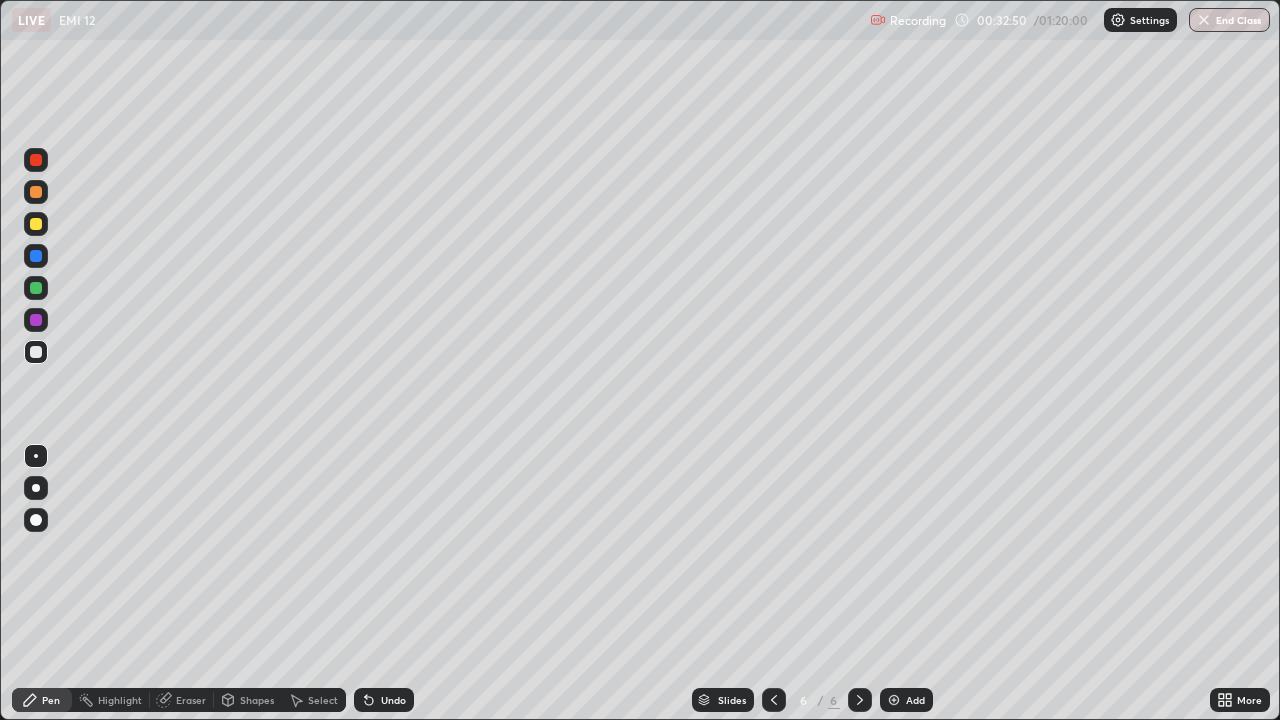 click at bounding box center [36, 224] 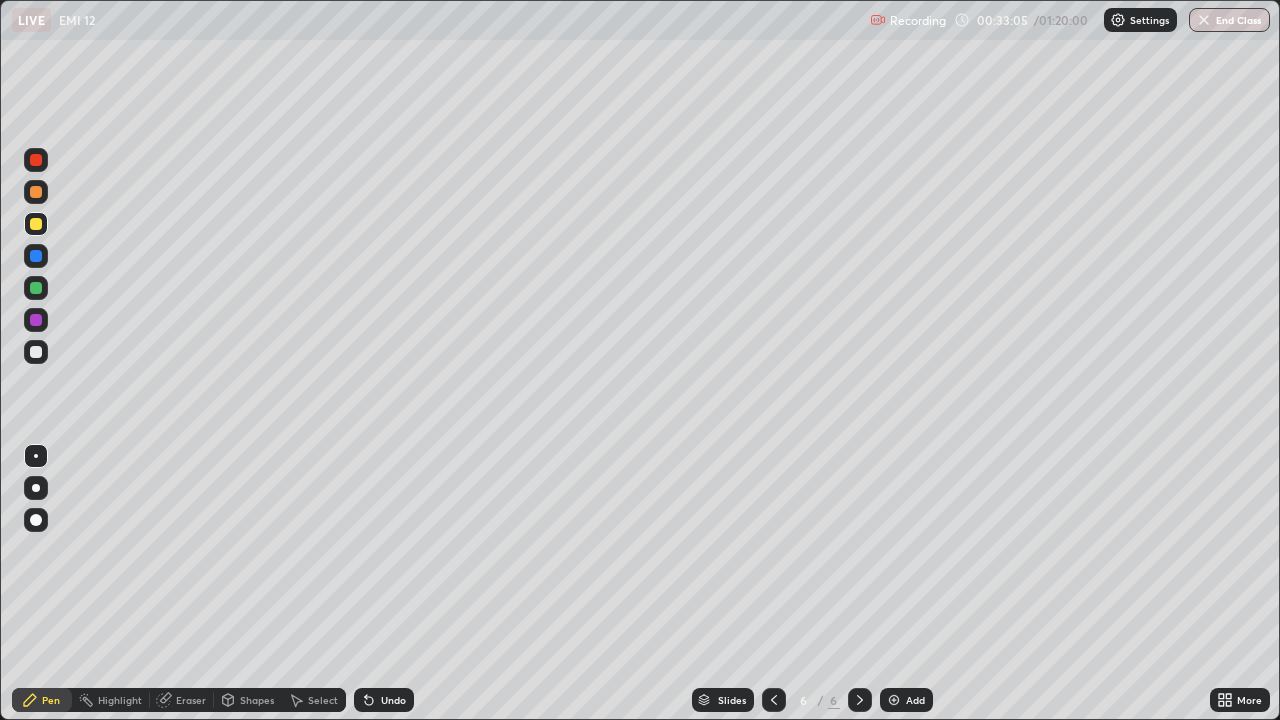 click at bounding box center [36, 192] 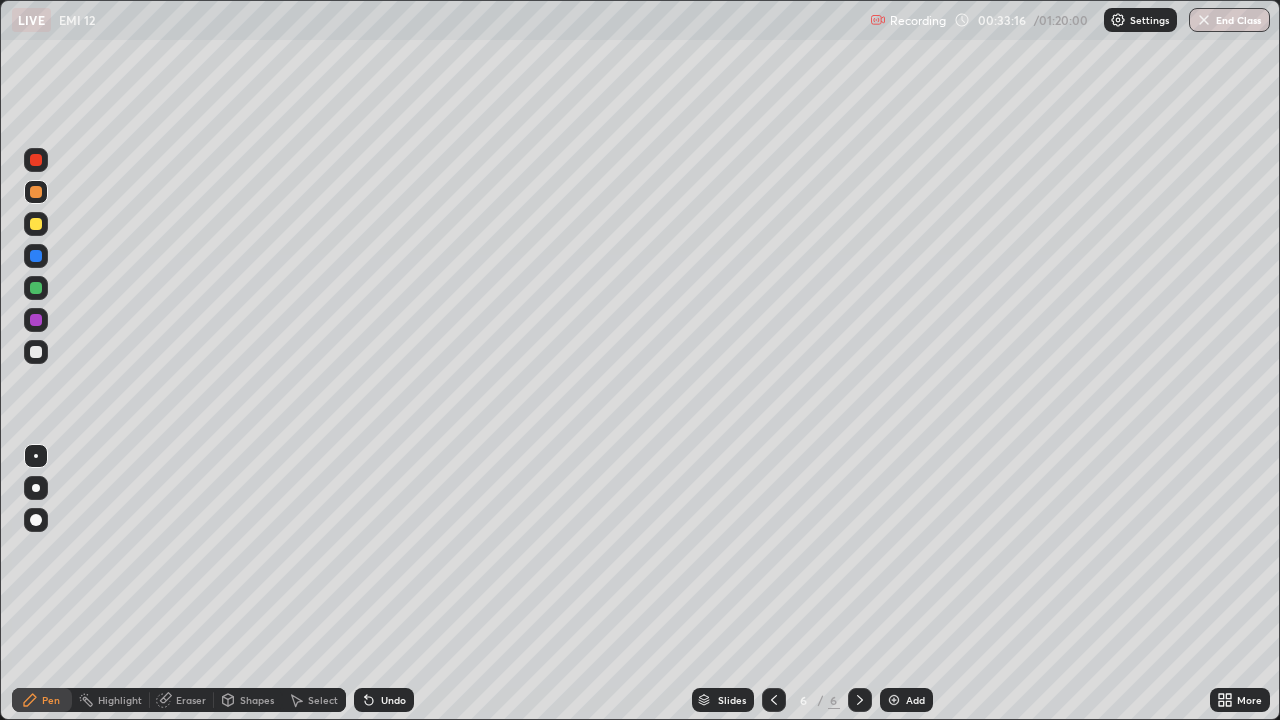click at bounding box center [36, 224] 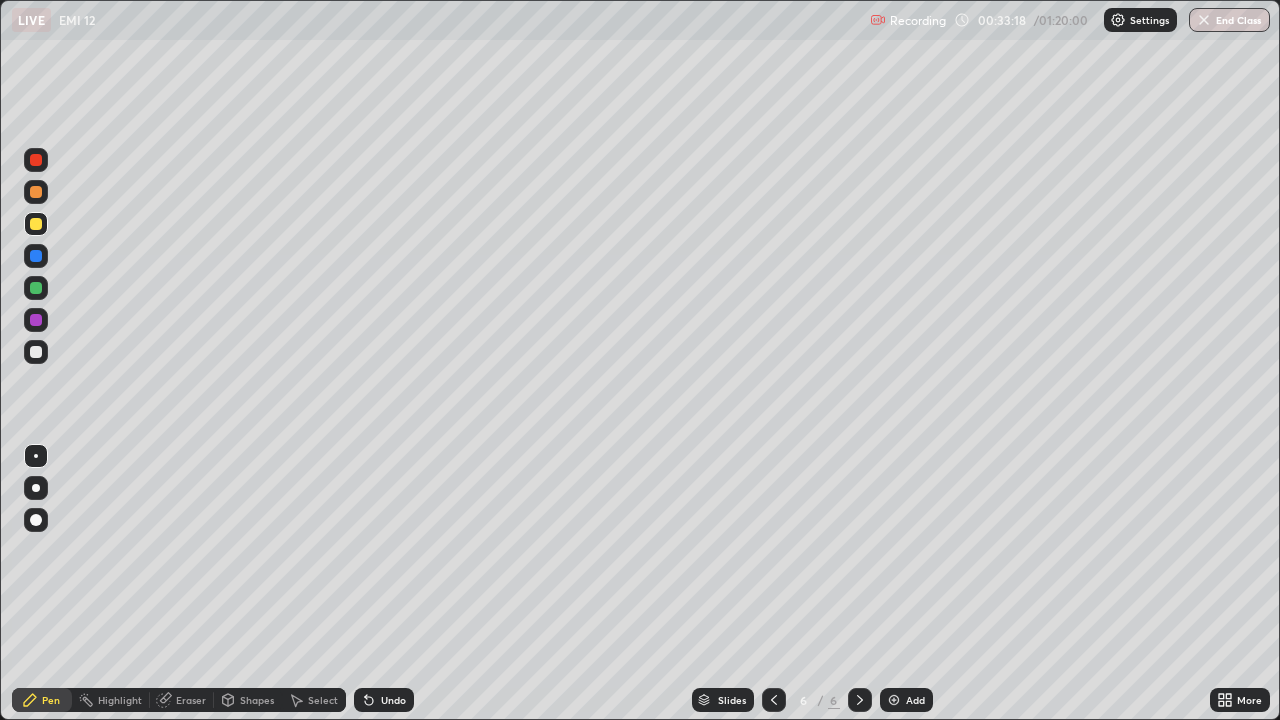 click at bounding box center [36, 352] 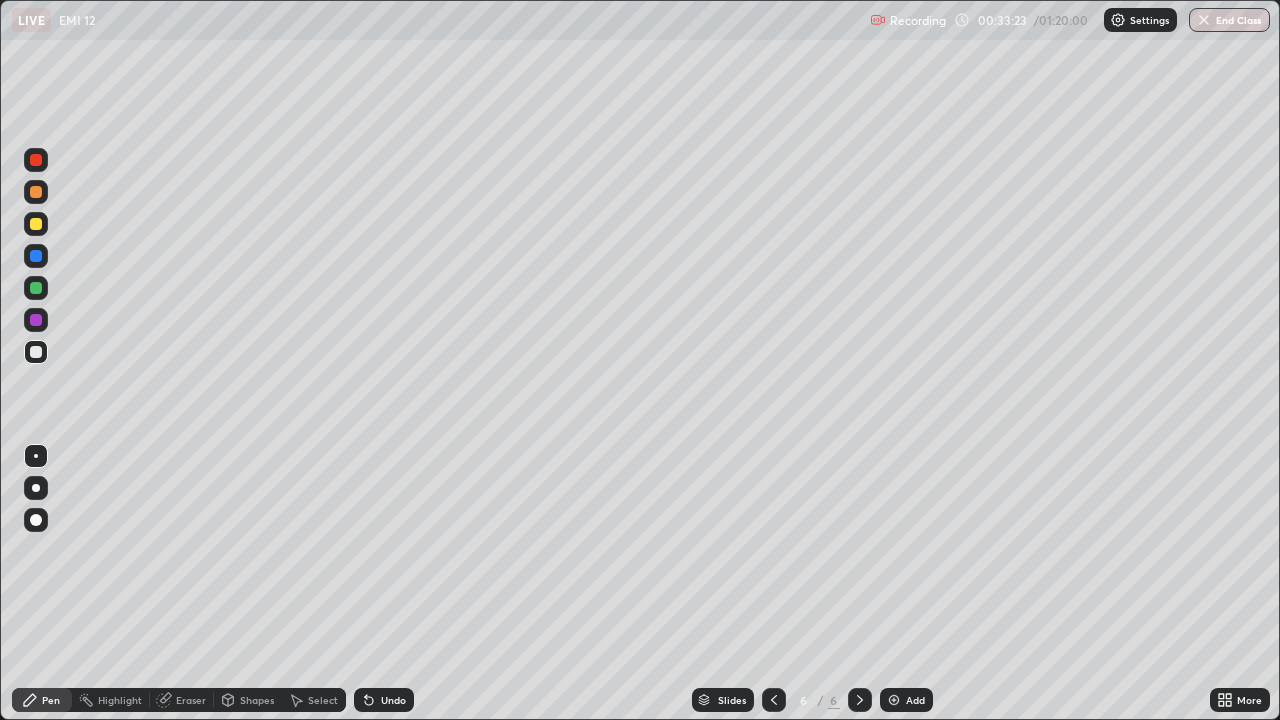 click on "Undo" at bounding box center (393, 700) 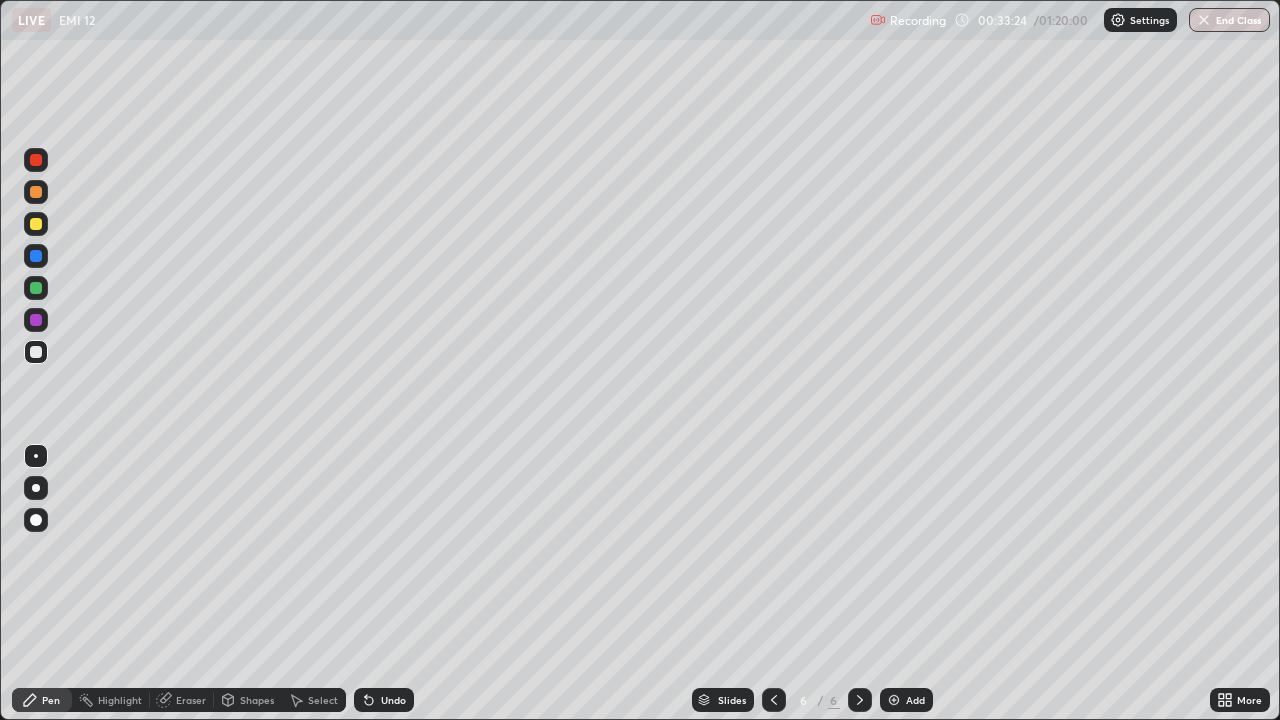 click on "Undo" at bounding box center (393, 700) 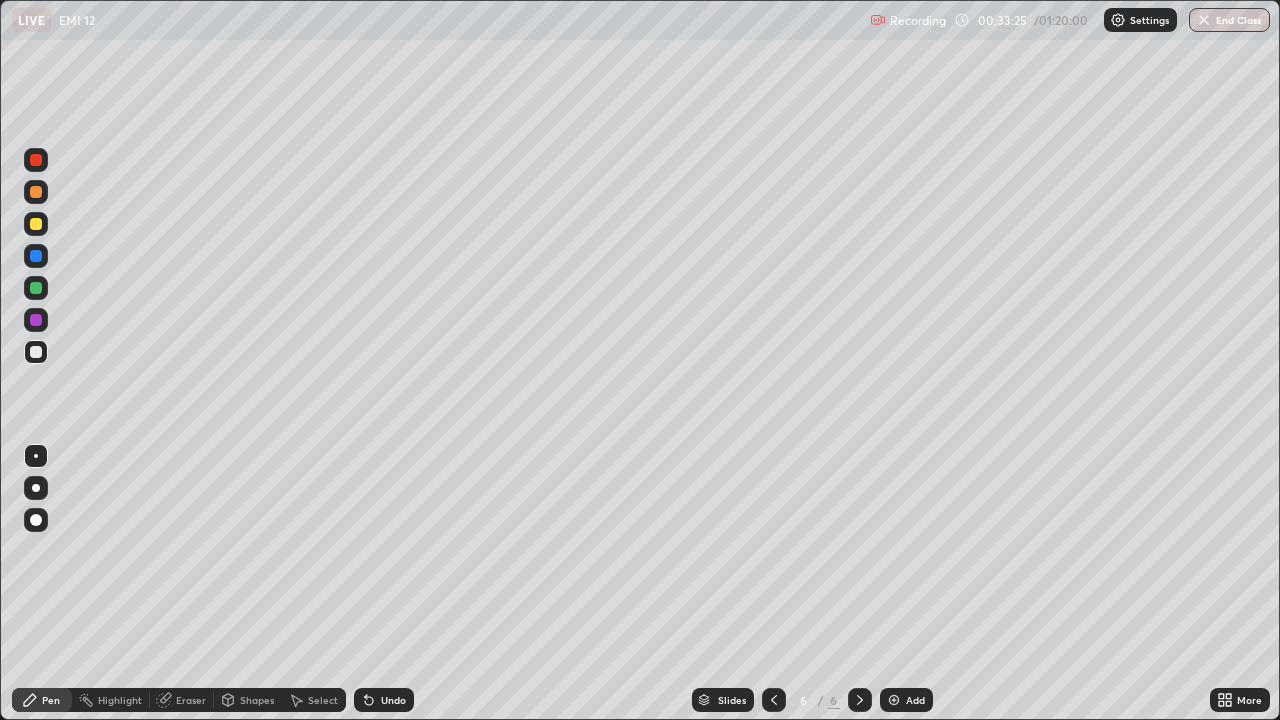 click on "Undo" at bounding box center (393, 700) 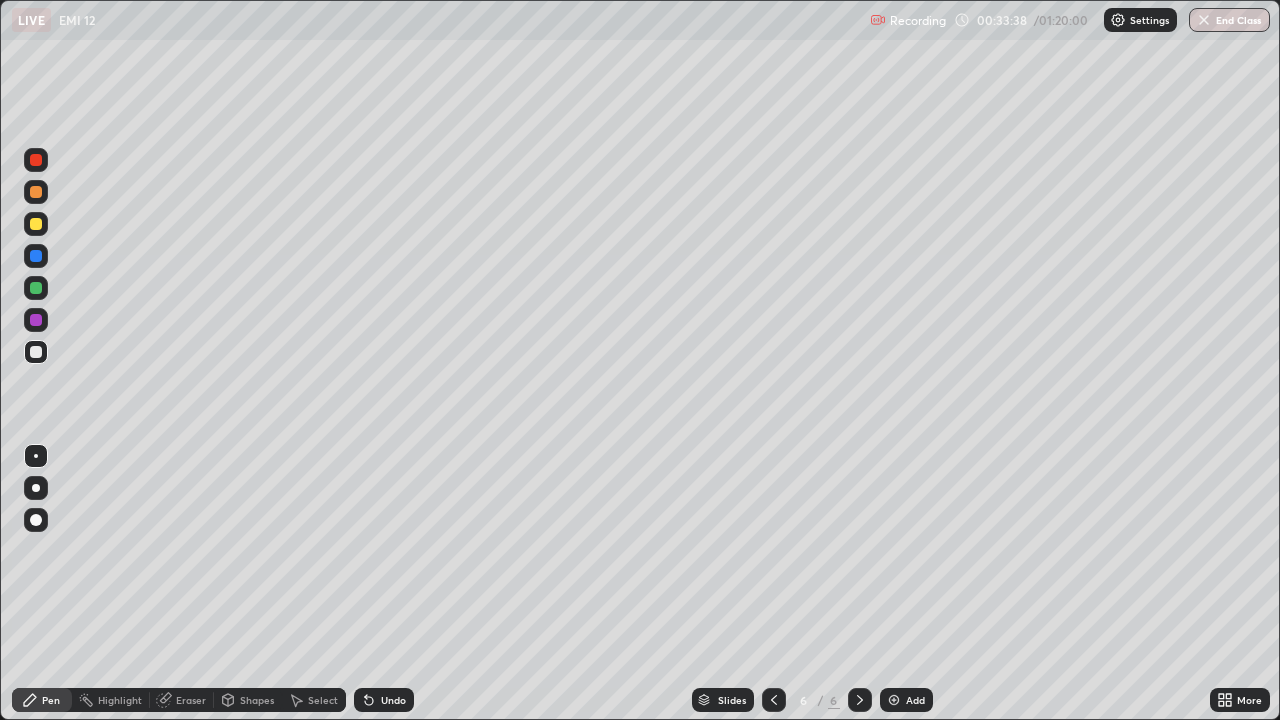 click on "Eraser" at bounding box center (191, 700) 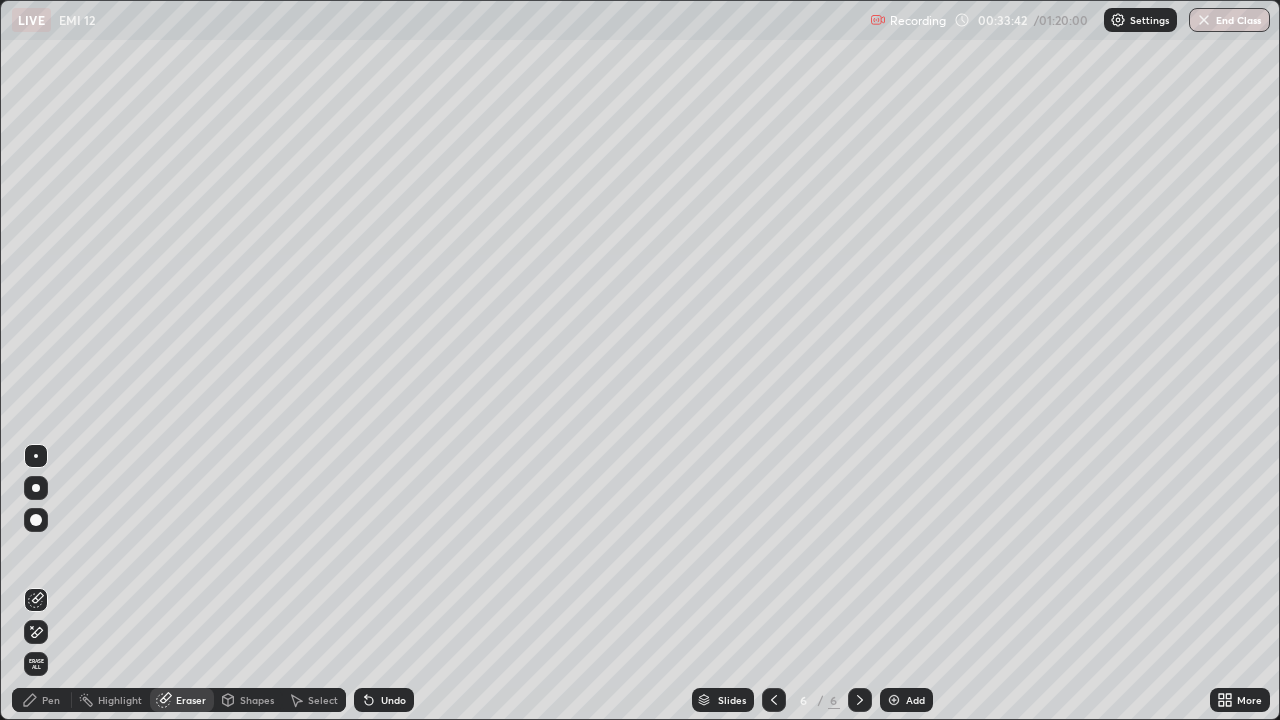 click on "Pen" at bounding box center (42, 700) 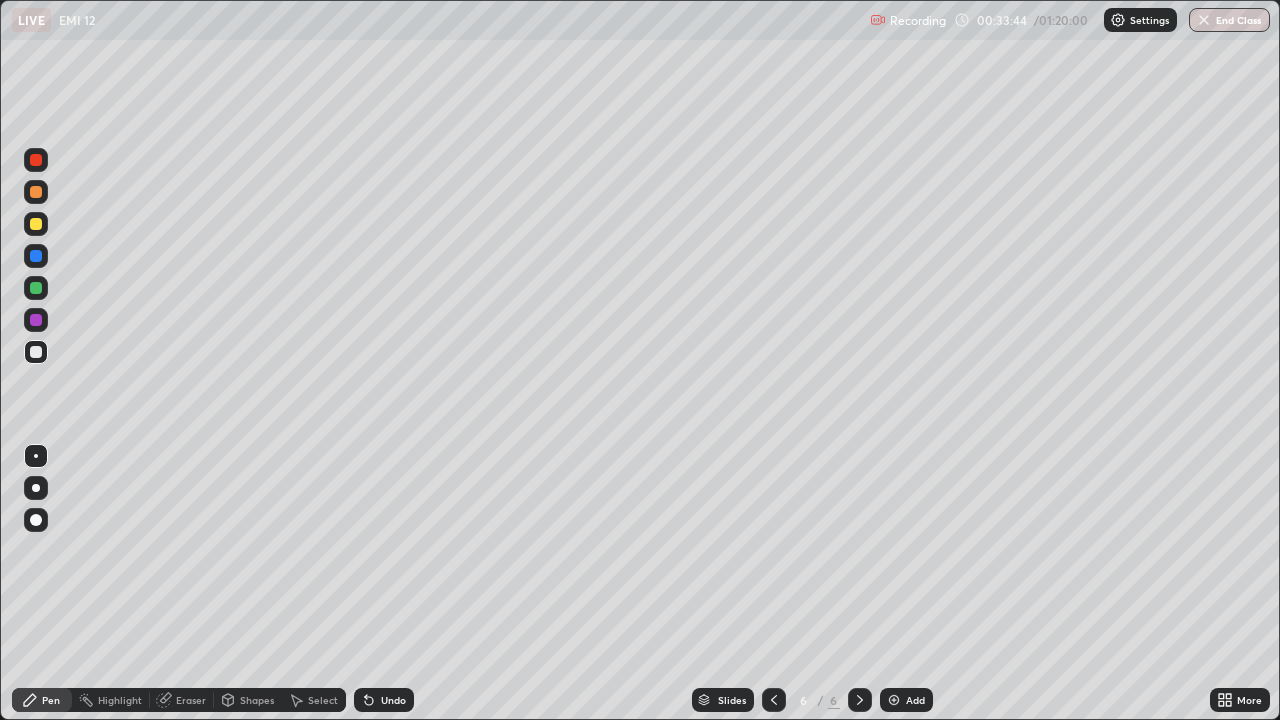 click at bounding box center [36, 288] 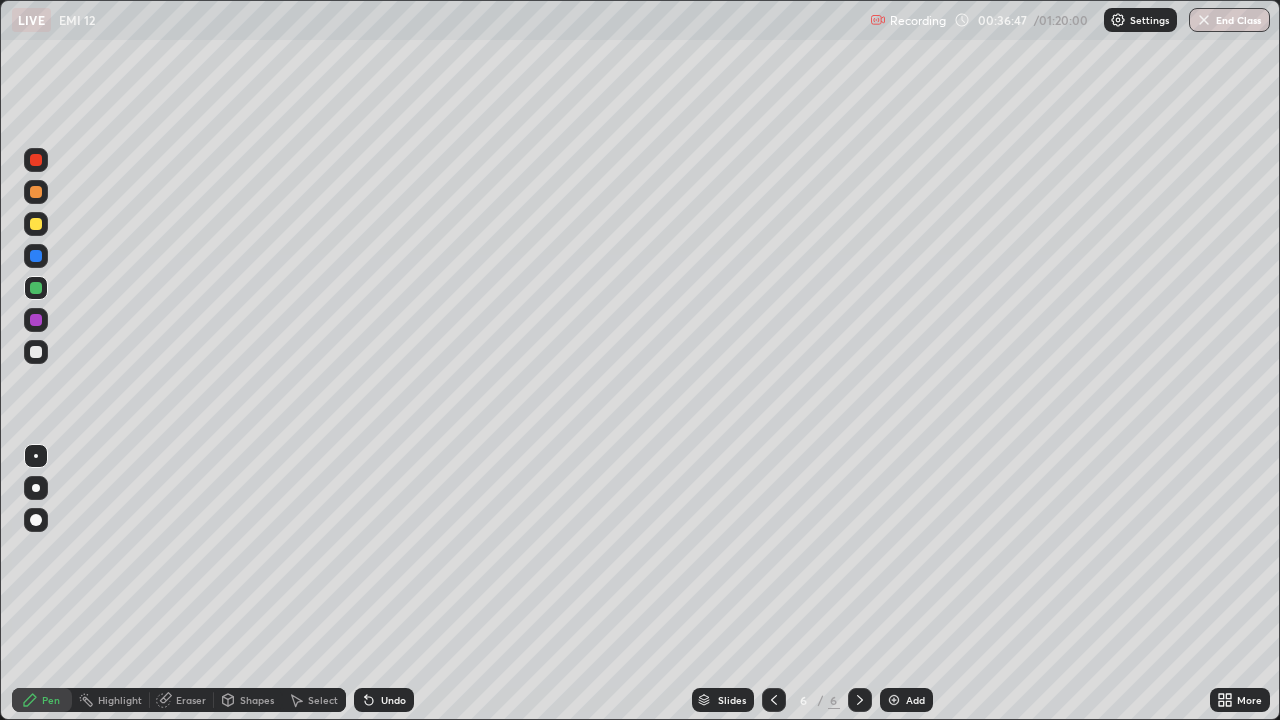 click on "Eraser" at bounding box center (191, 700) 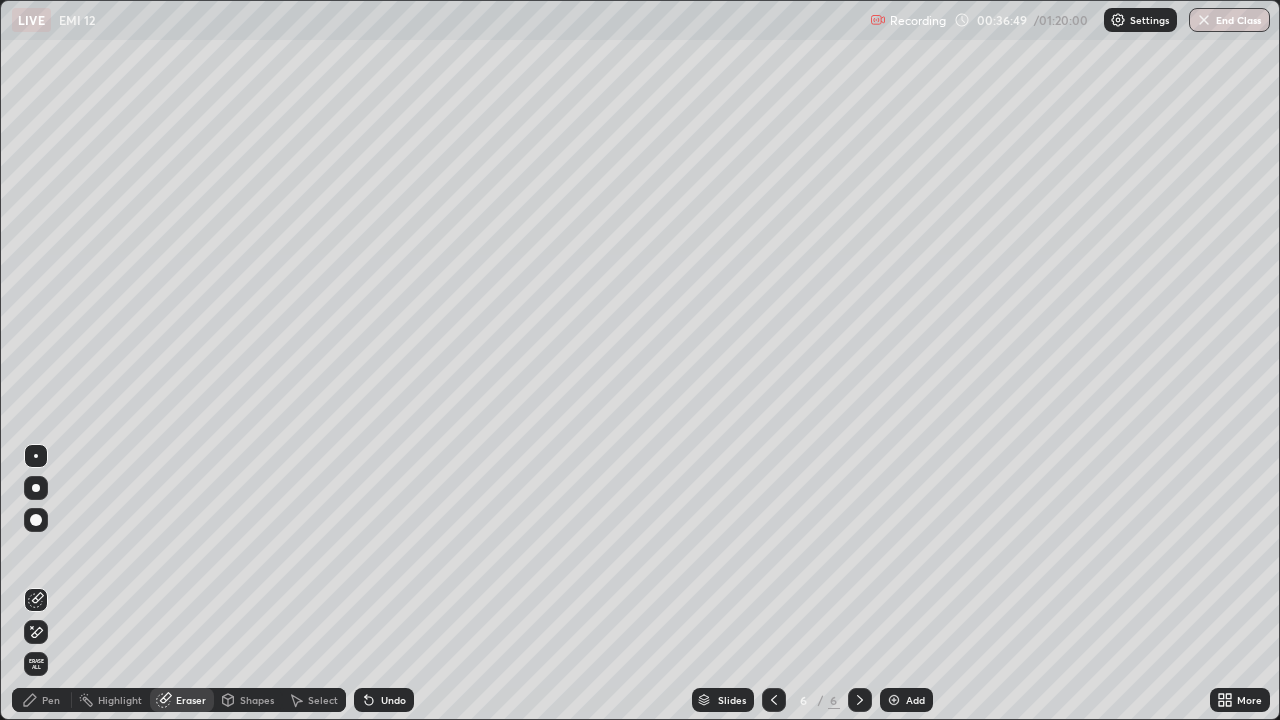click on "Select" at bounding box center (323, 700) 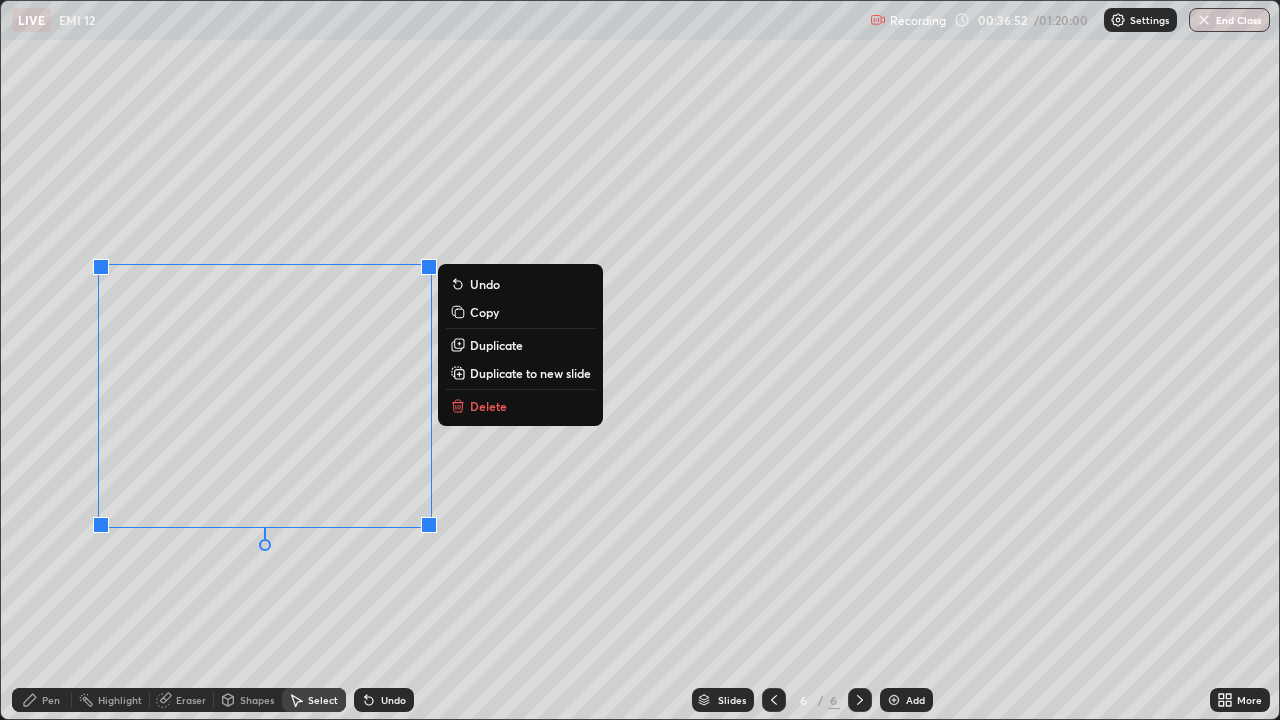 click on "Delete" at bounding box center [488, 406] 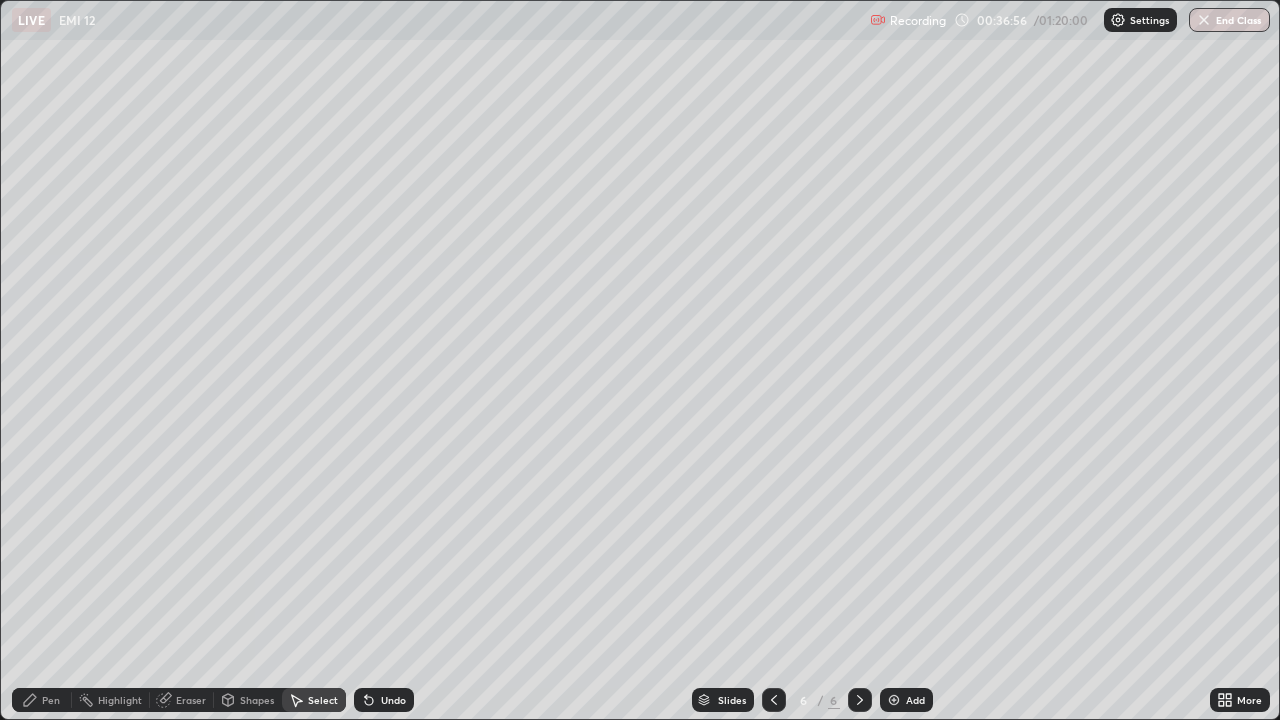click on "Pen" at bounding box center (51, 700) 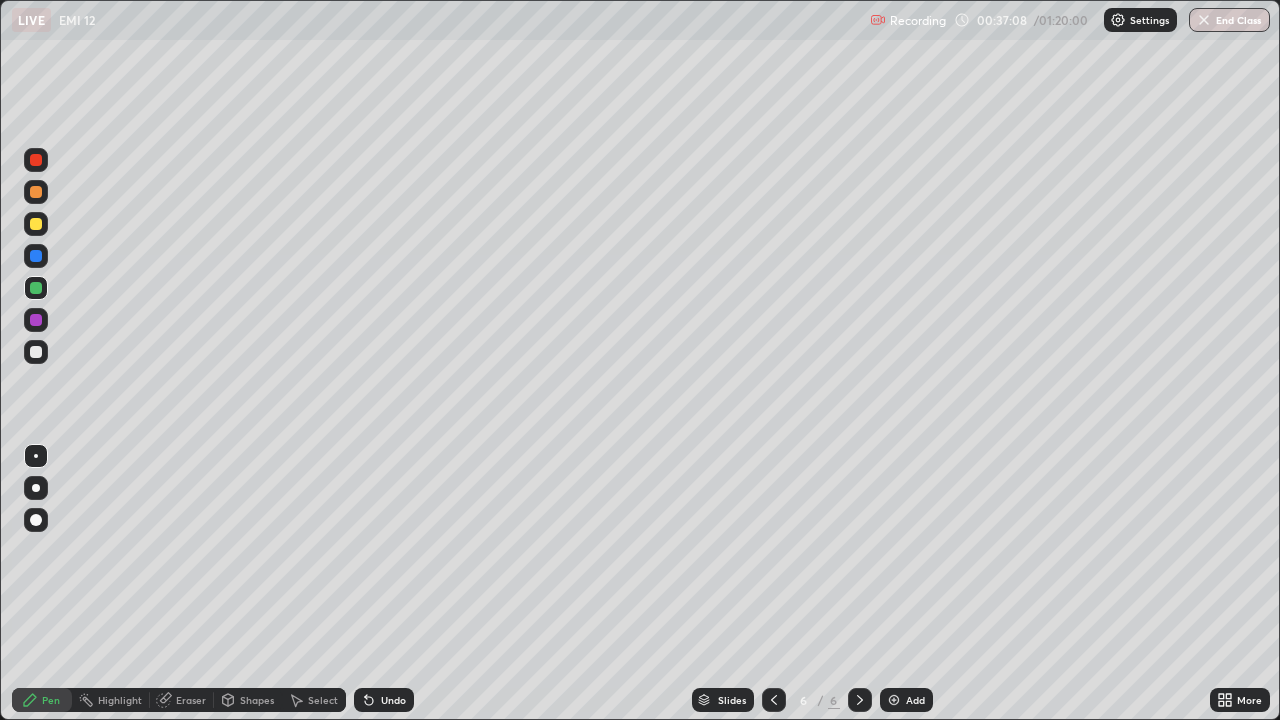 click on "Undo" at bounding box center [393, 700] 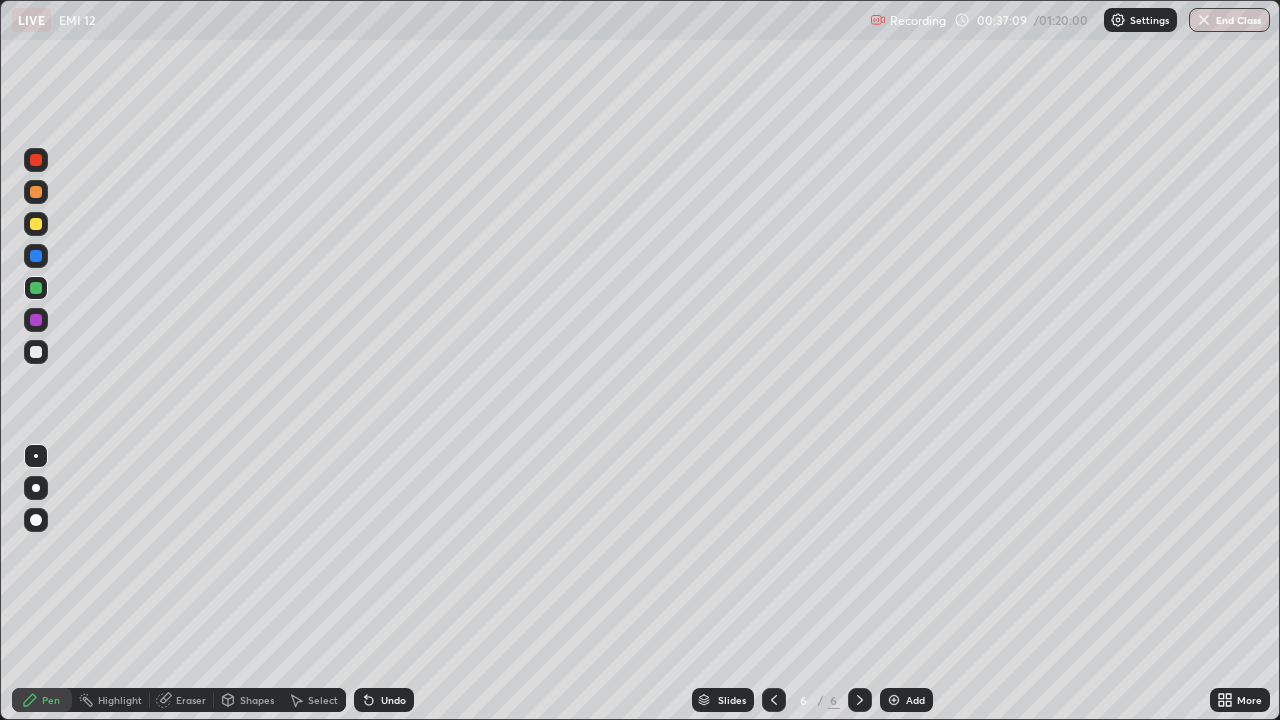 click at bounding box center (36, 352) 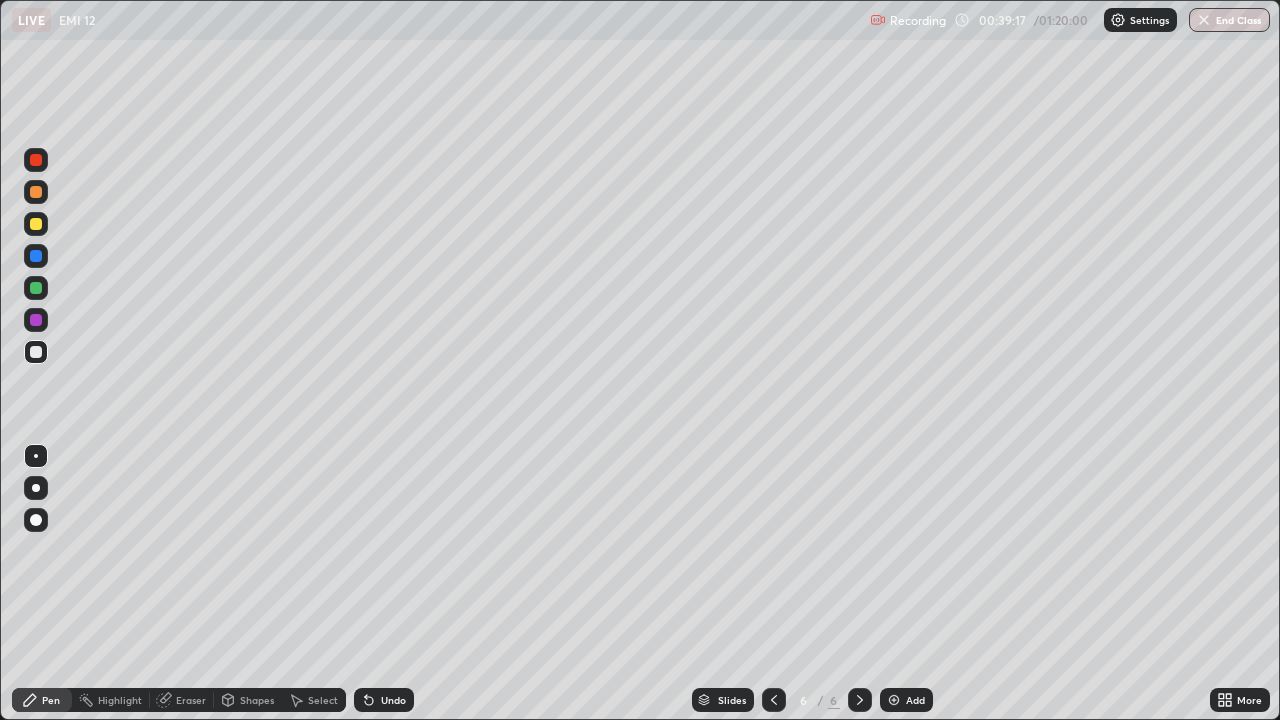 click on "Undo" at bounding box center [393, 700] 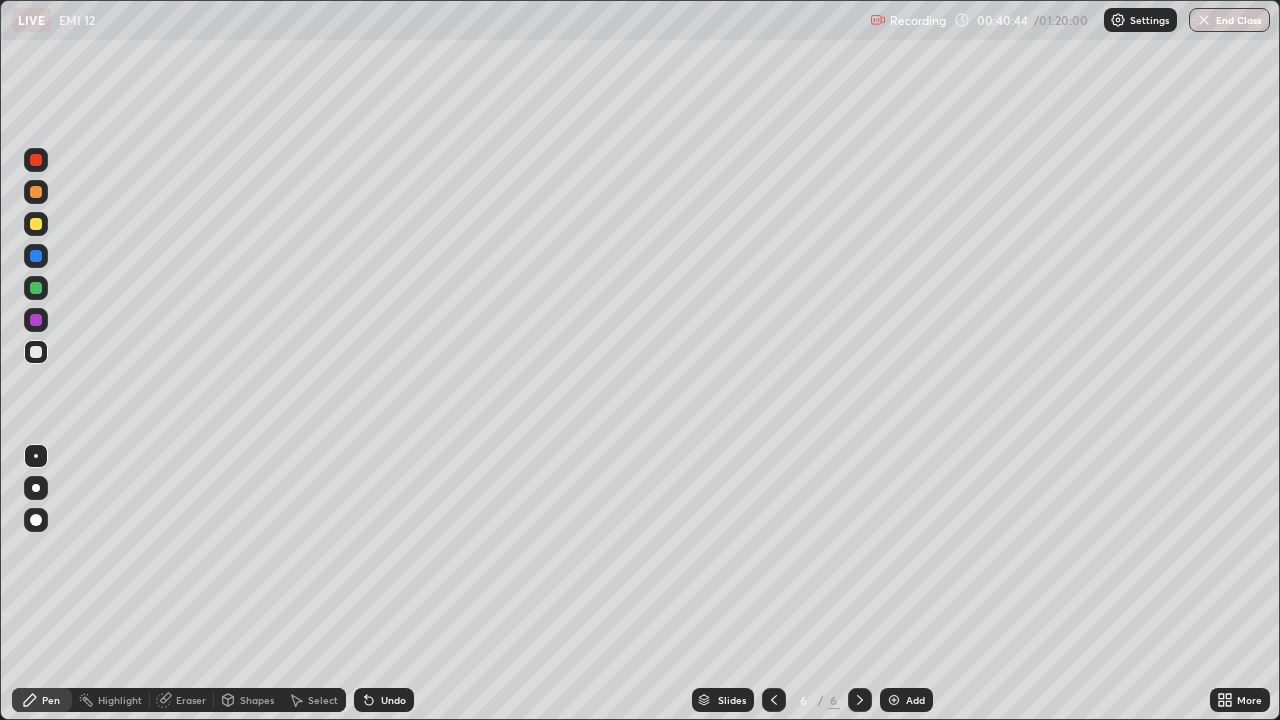 click on "Eraser" at bounding box center (191, 700) 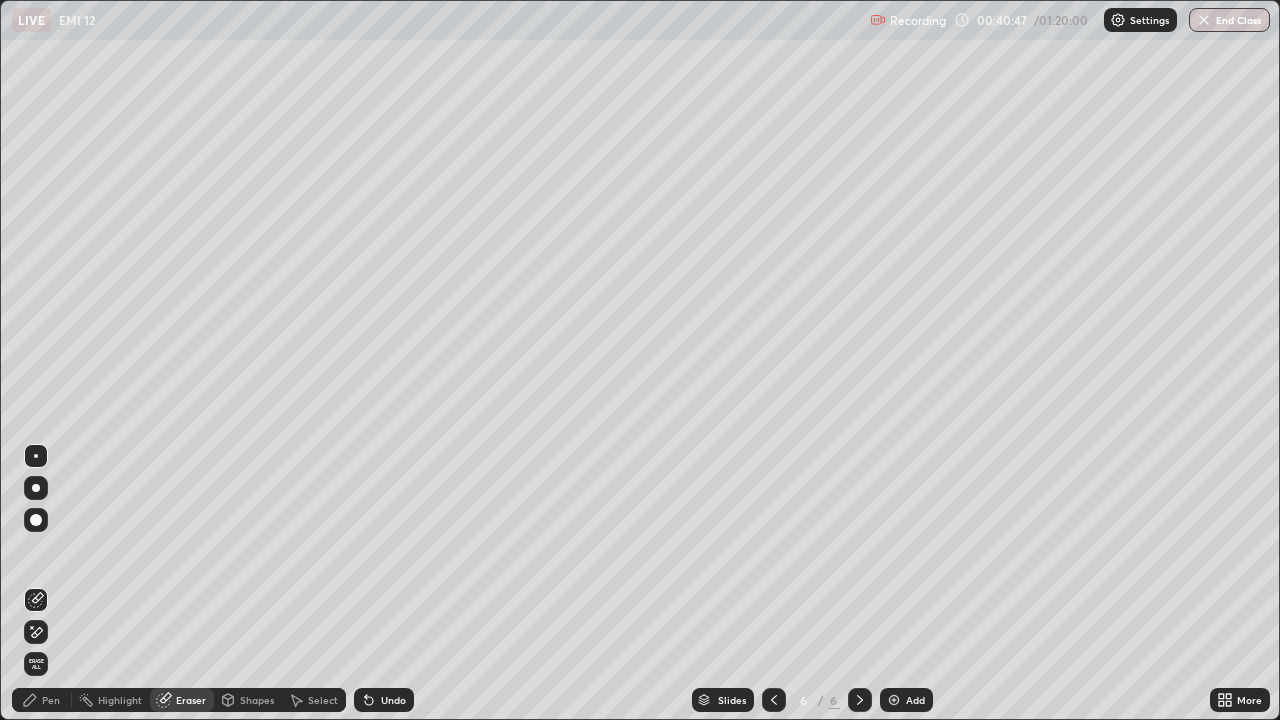 click on "Pen" at bounding box center [42, 700] 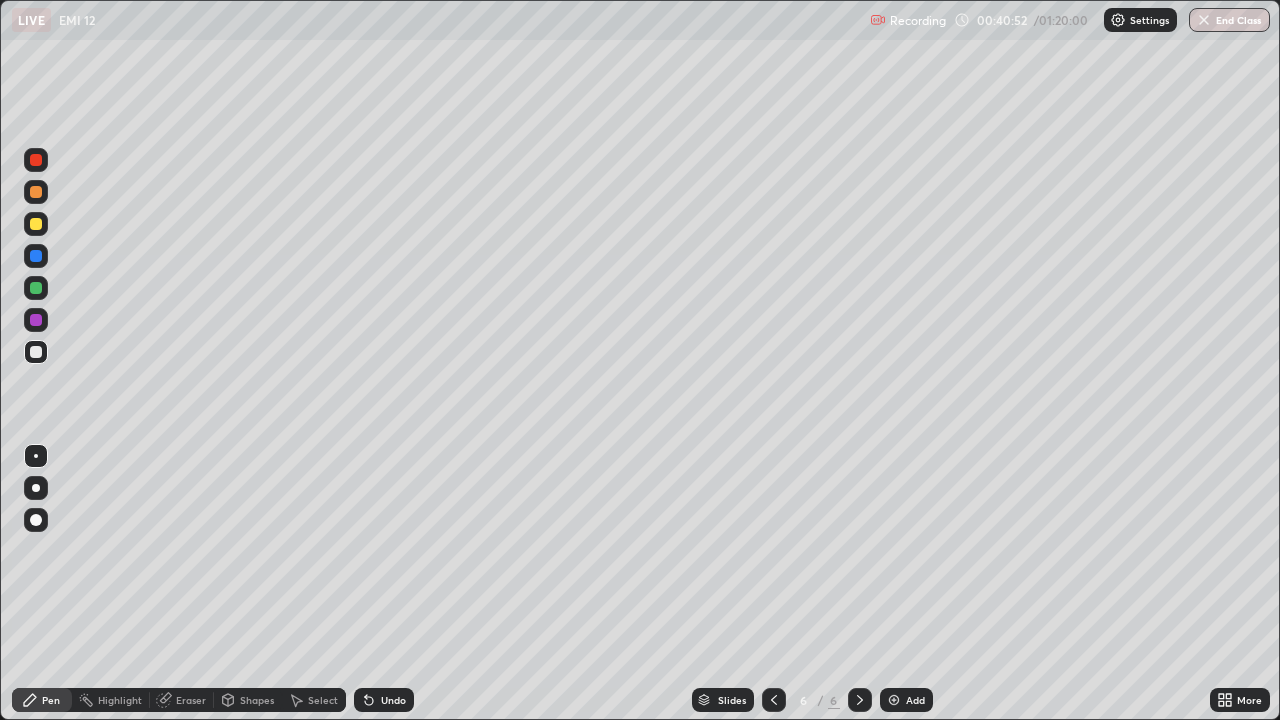 click at bounding box center (36, 224) 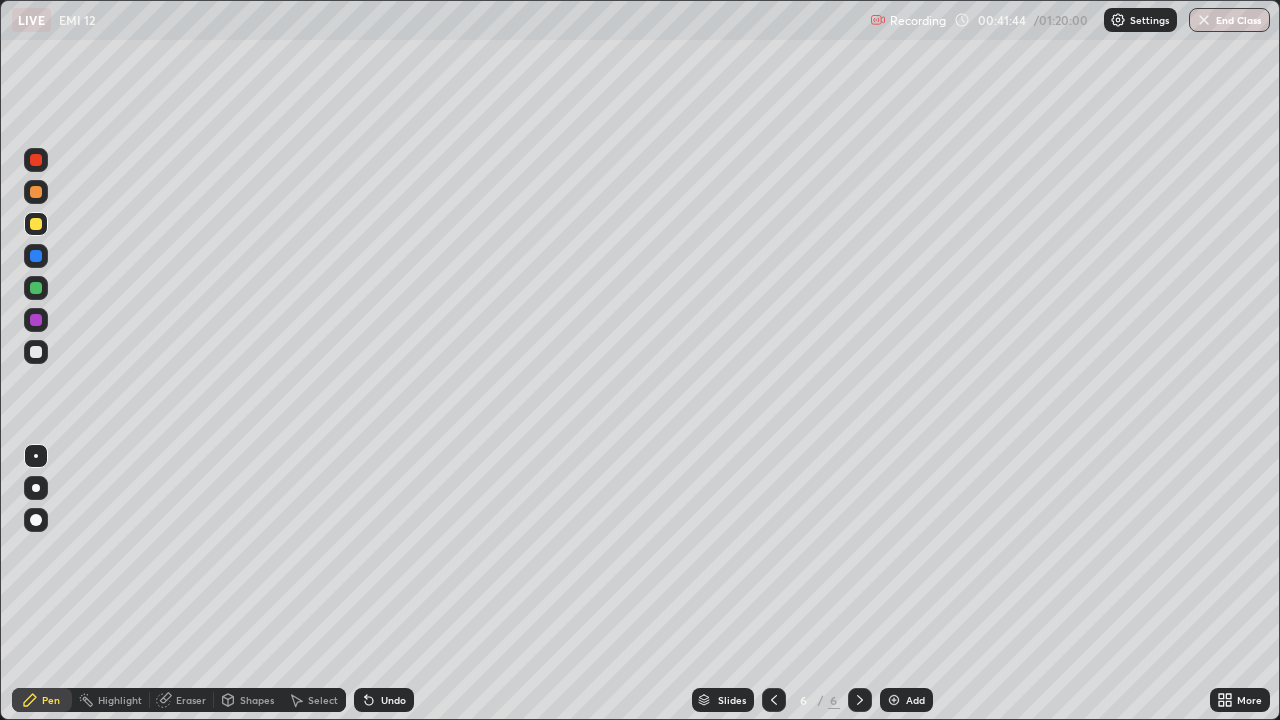 click at bounding box center [36, 352] 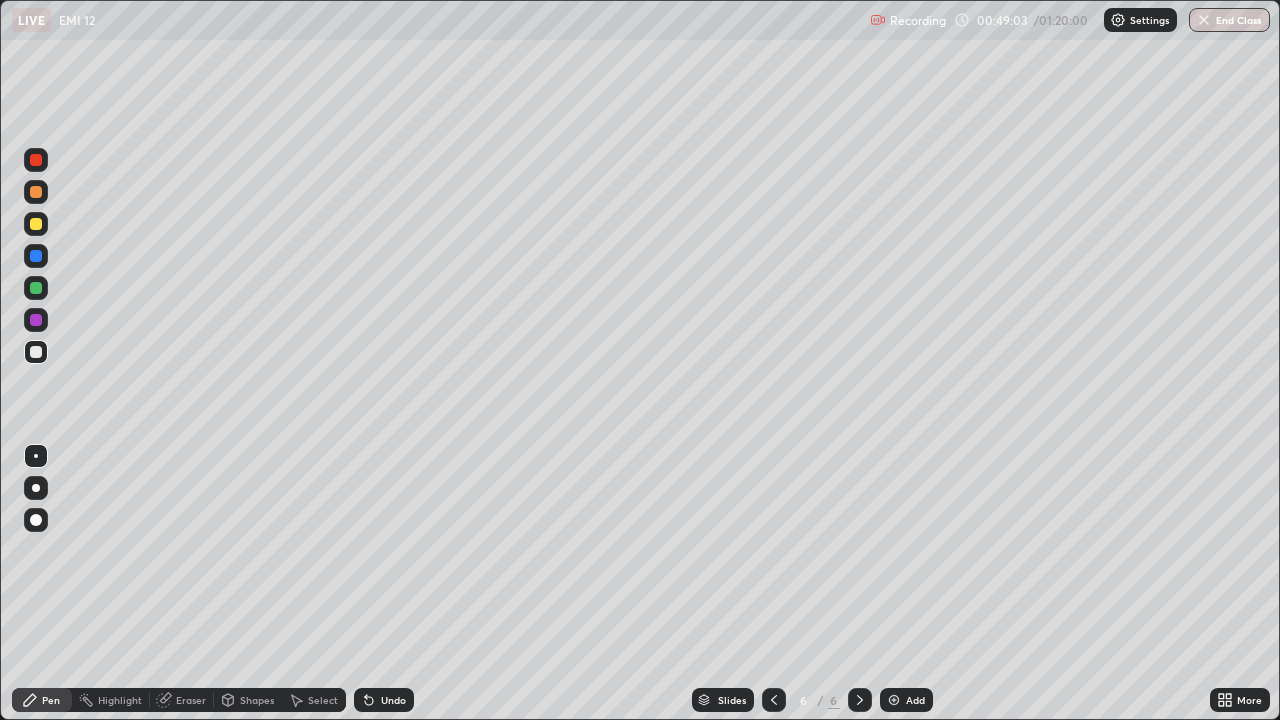 click on "Add" at bounding box center (915, 700) 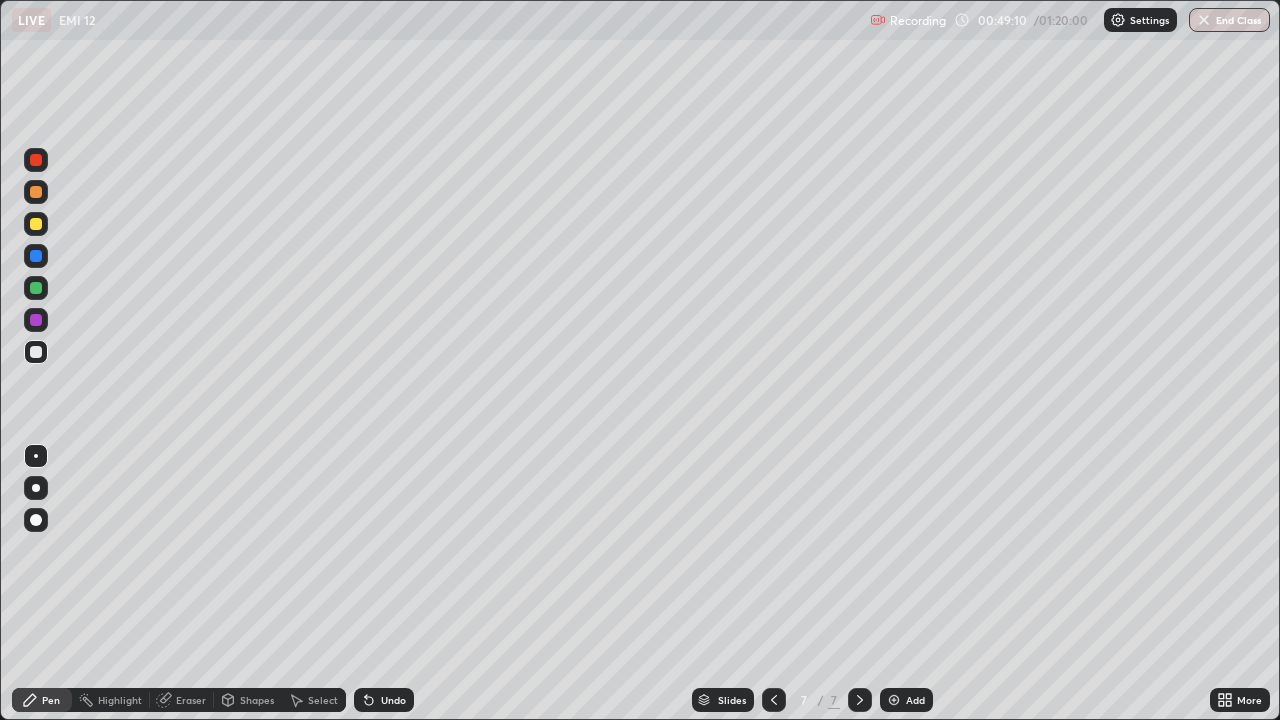 click on "Undo" at bounding box center [384, 700] 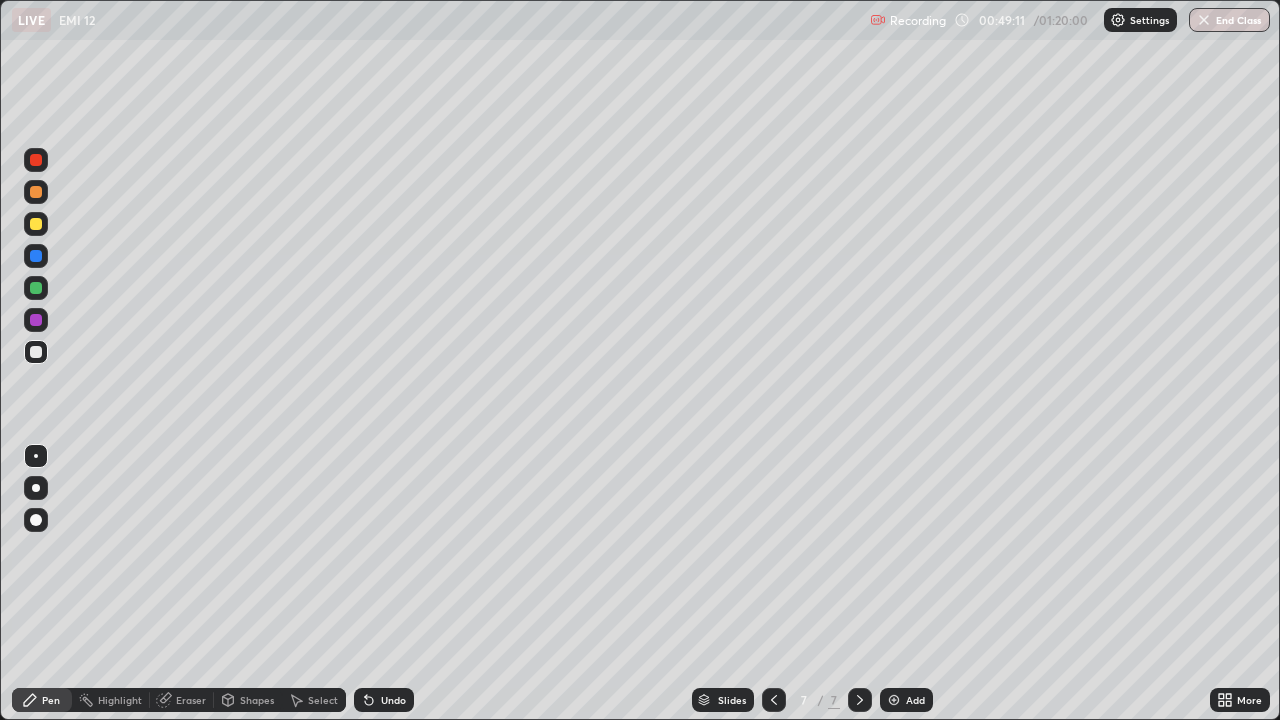 click on "Undo" at bounding box center [393, 700] 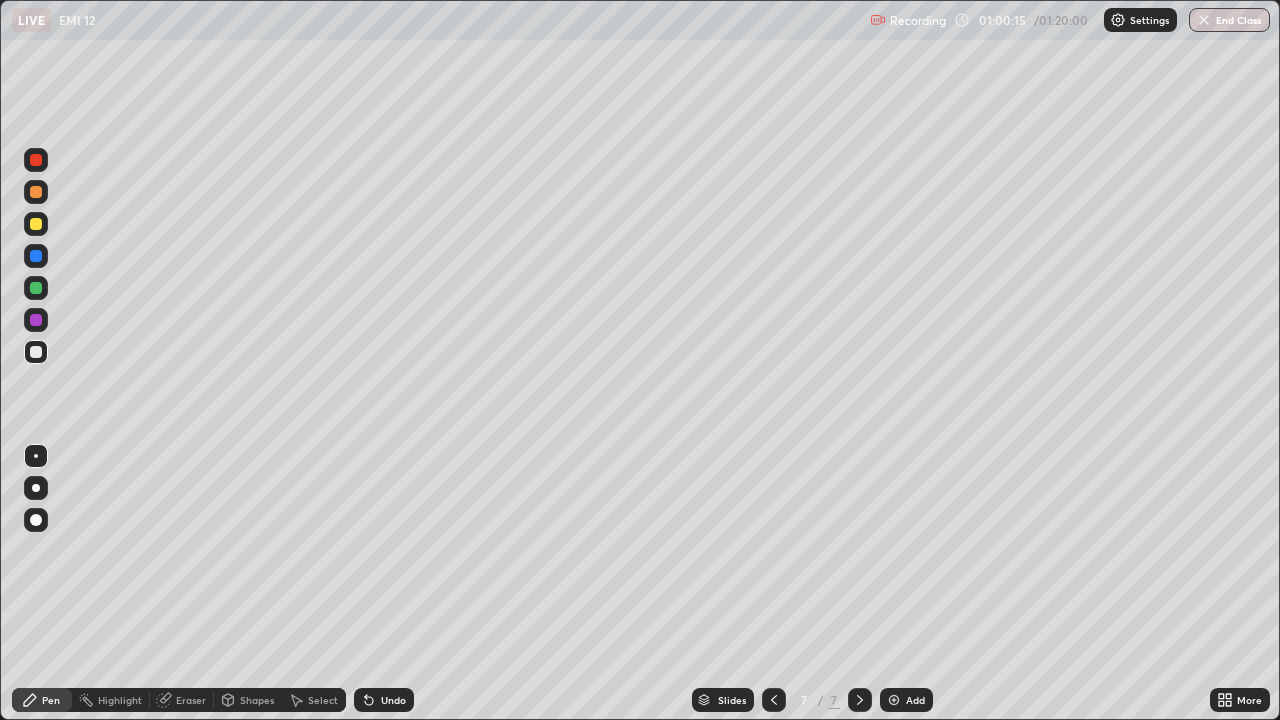 click on "End Class" at bounding box center (1229, 20) 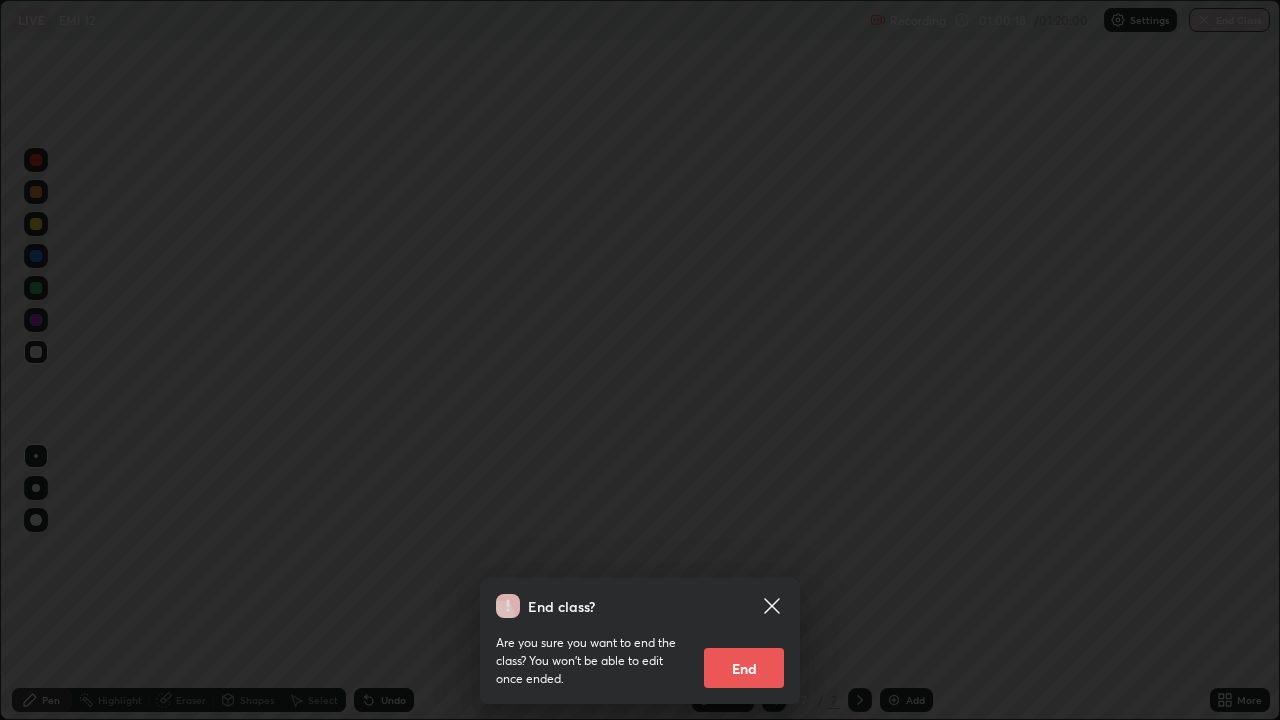click on "End" at bounding box center (744, 668) 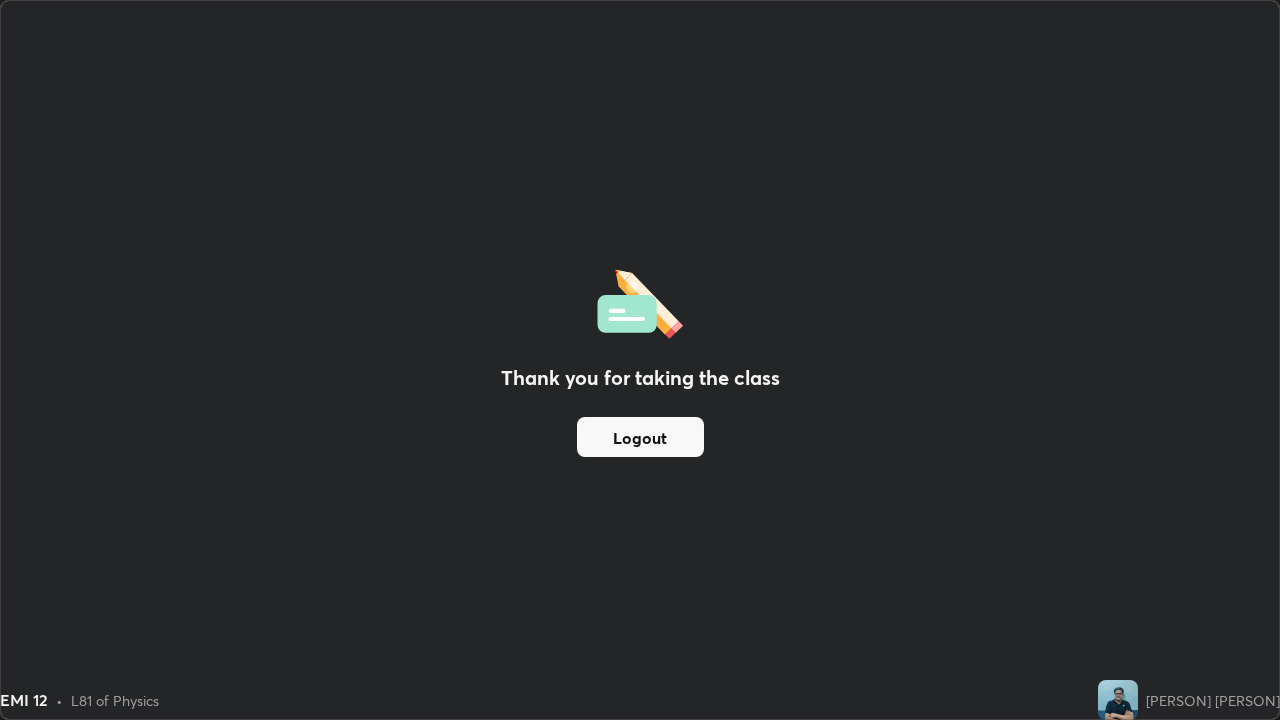 click on "Logout" at bounding box center (640, 437) 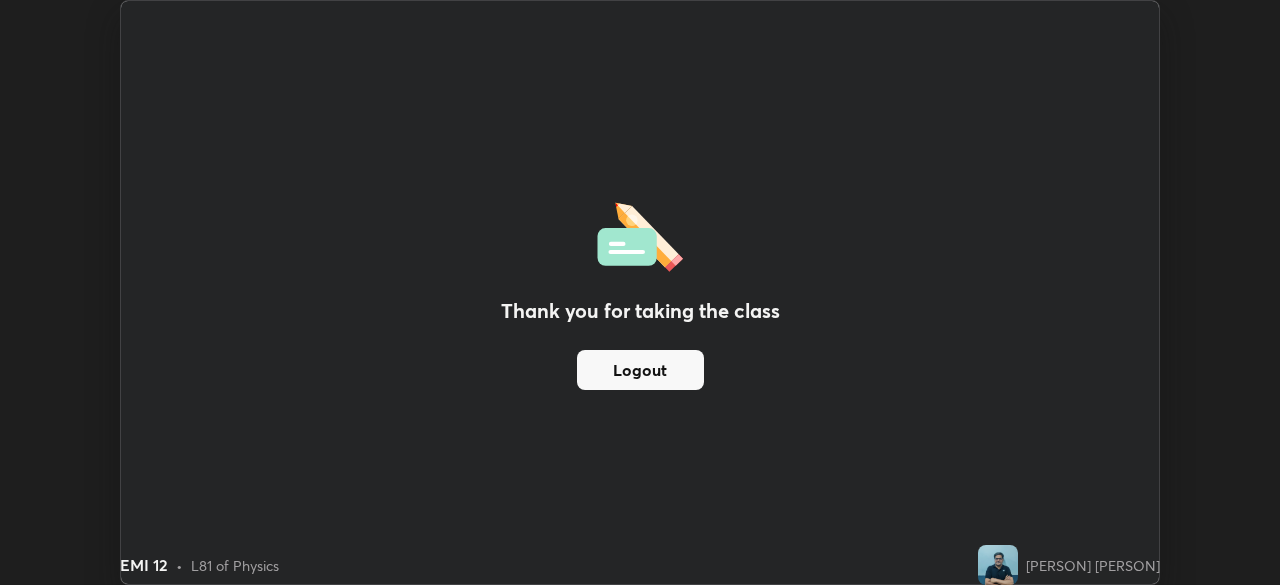 scroll, scrollTop: 585, scrollLeft: 1280, axis: both 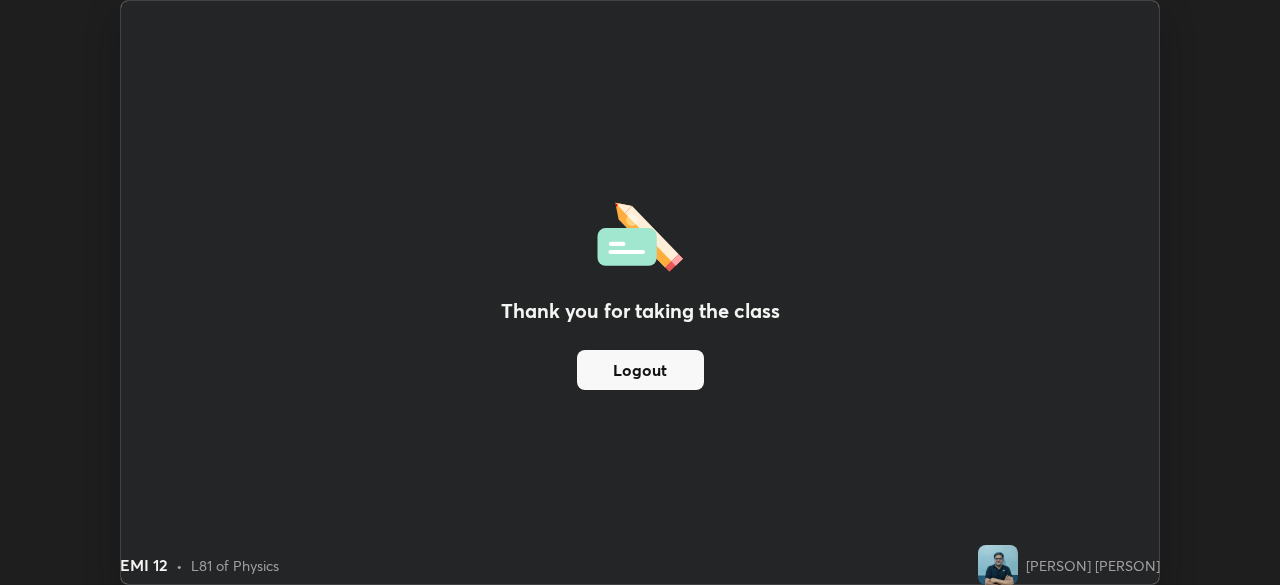 click on "Logout" at bounding box center [640, 370] 